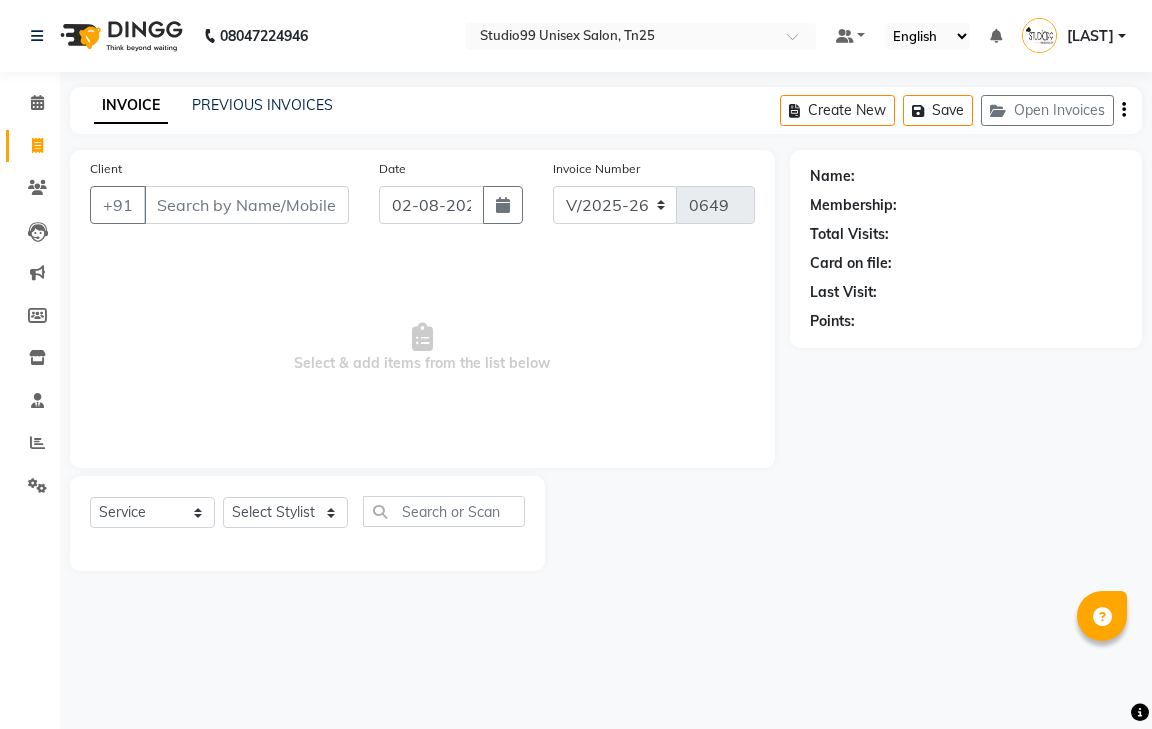 select on "8331" 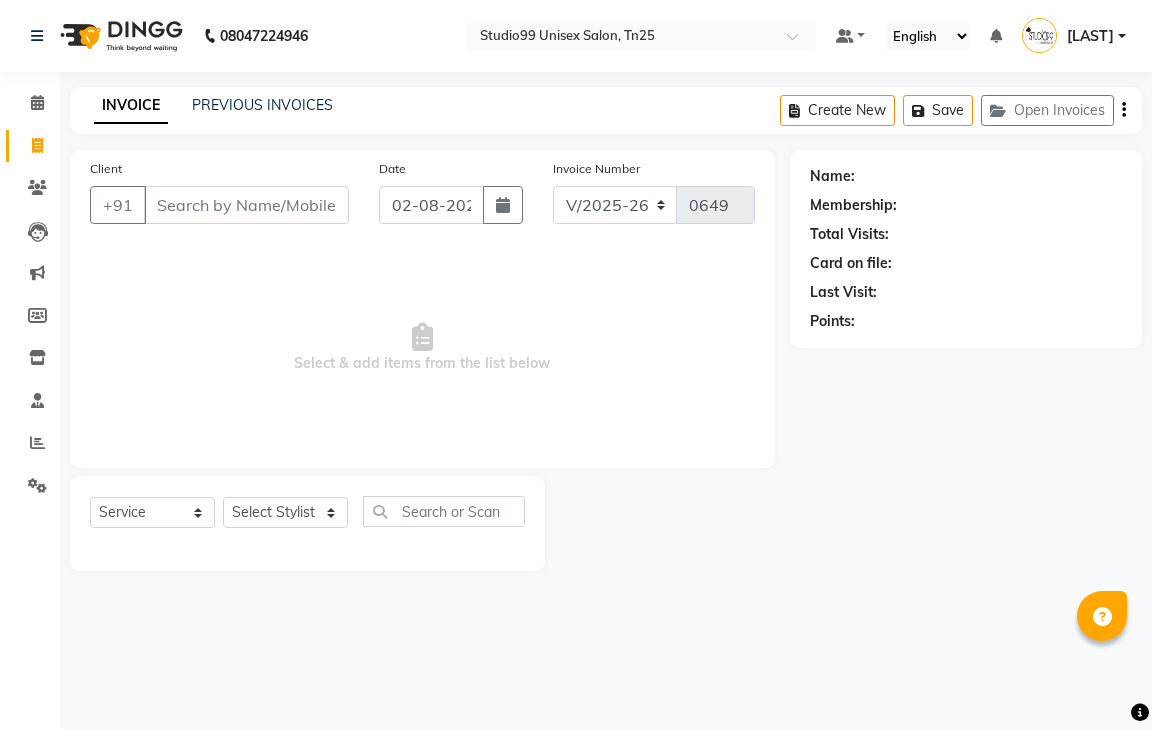 scroll, scrollTop: 0, scrollLeft: 0, axis: both 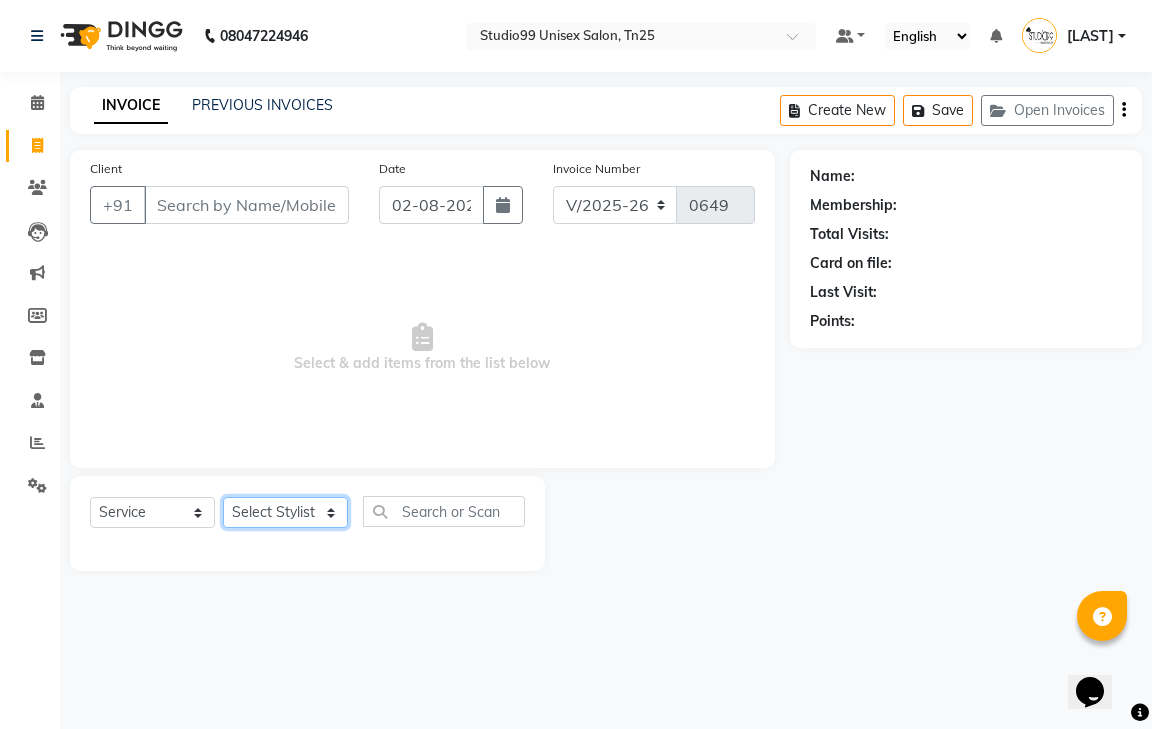 click on "Select Stylist [GENDER] [NAME] - [NAME] [NAME] [NAME] [NAME] [NAME]. [NAME]" 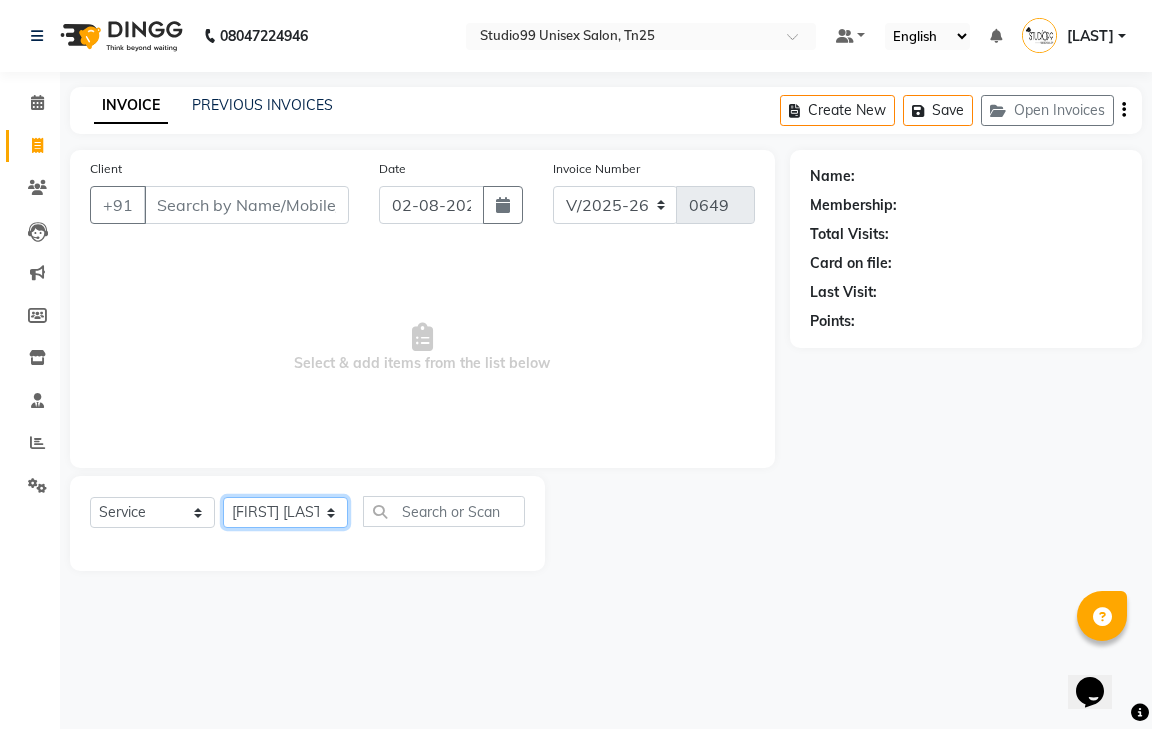 click on "Select Stylist [GENDER] [NAME] - [NAME] [NAME] [NAME] [NAME] [NAME]. [NAME]" 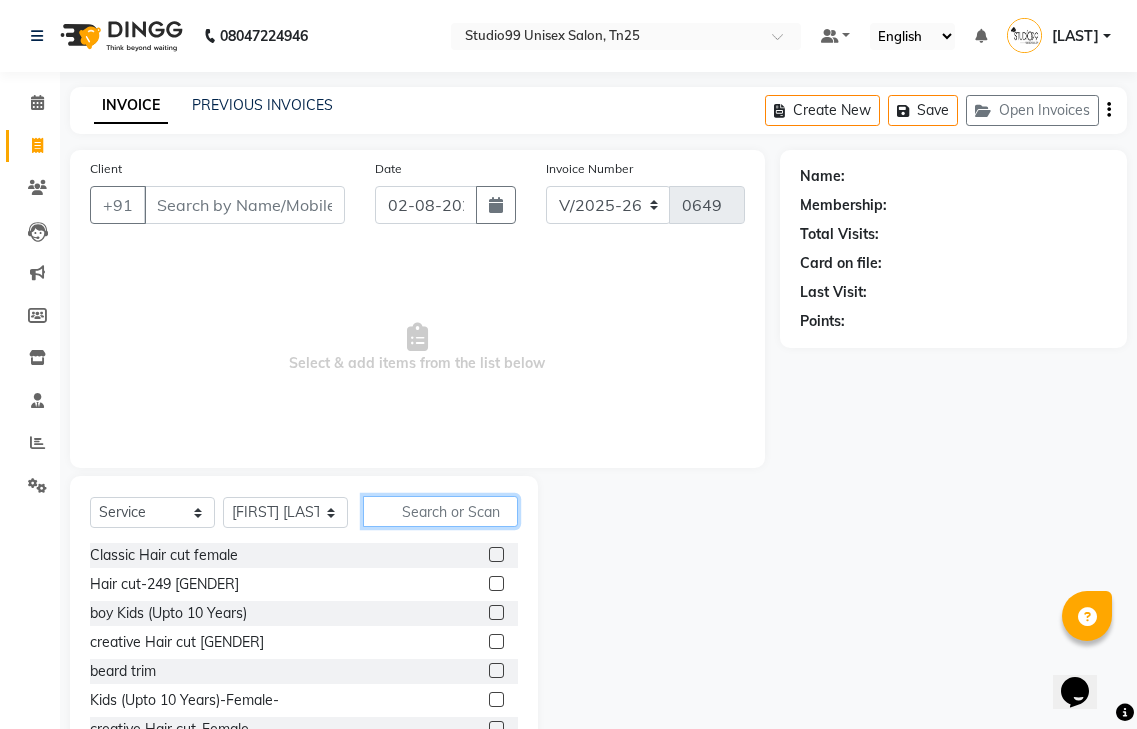 click 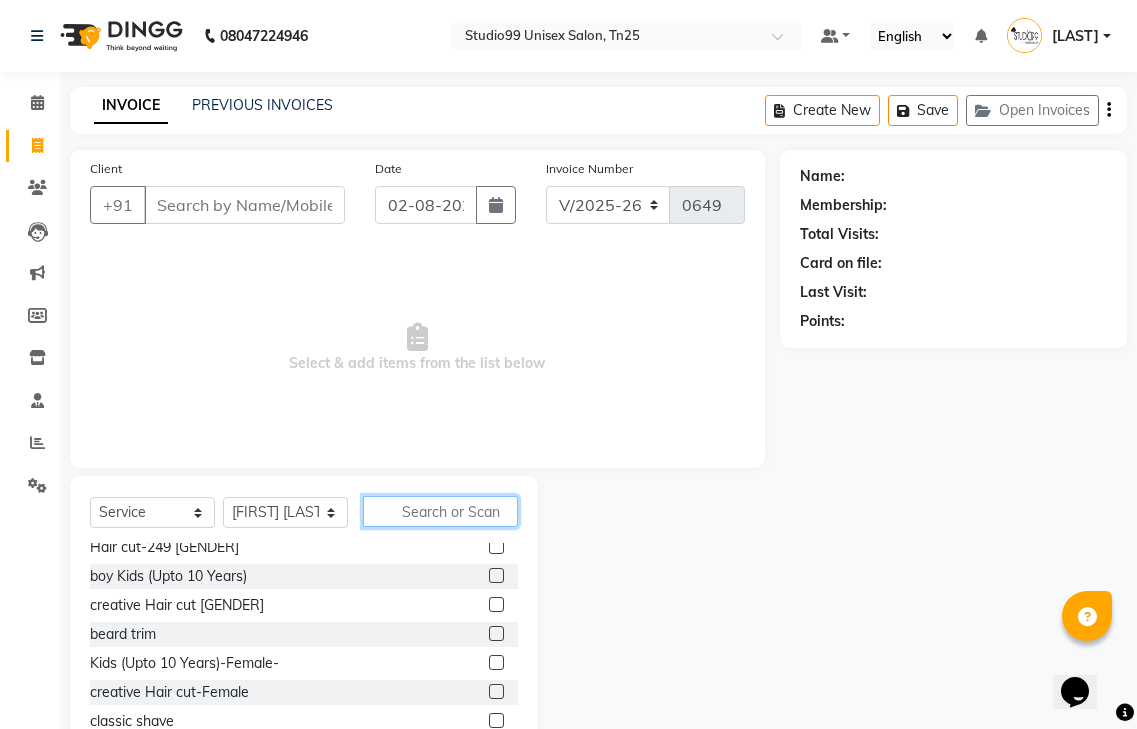 scroll, scrollTop: 100, scrollLeft: 0, axis: vertical 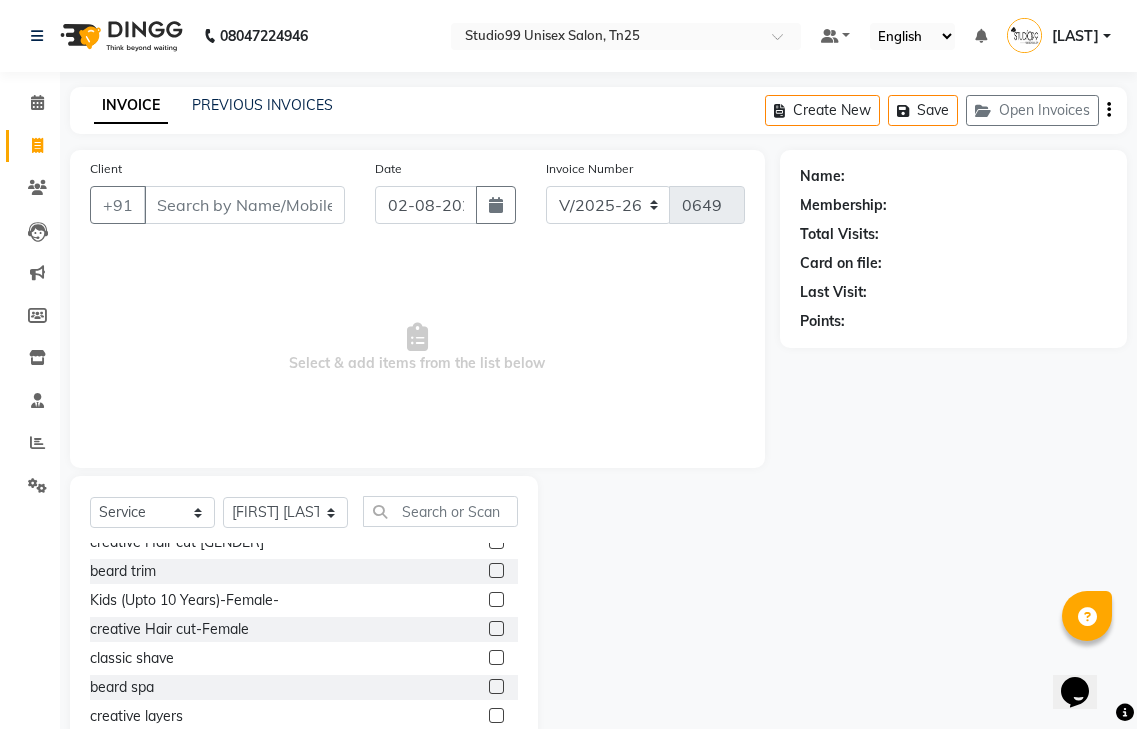 click 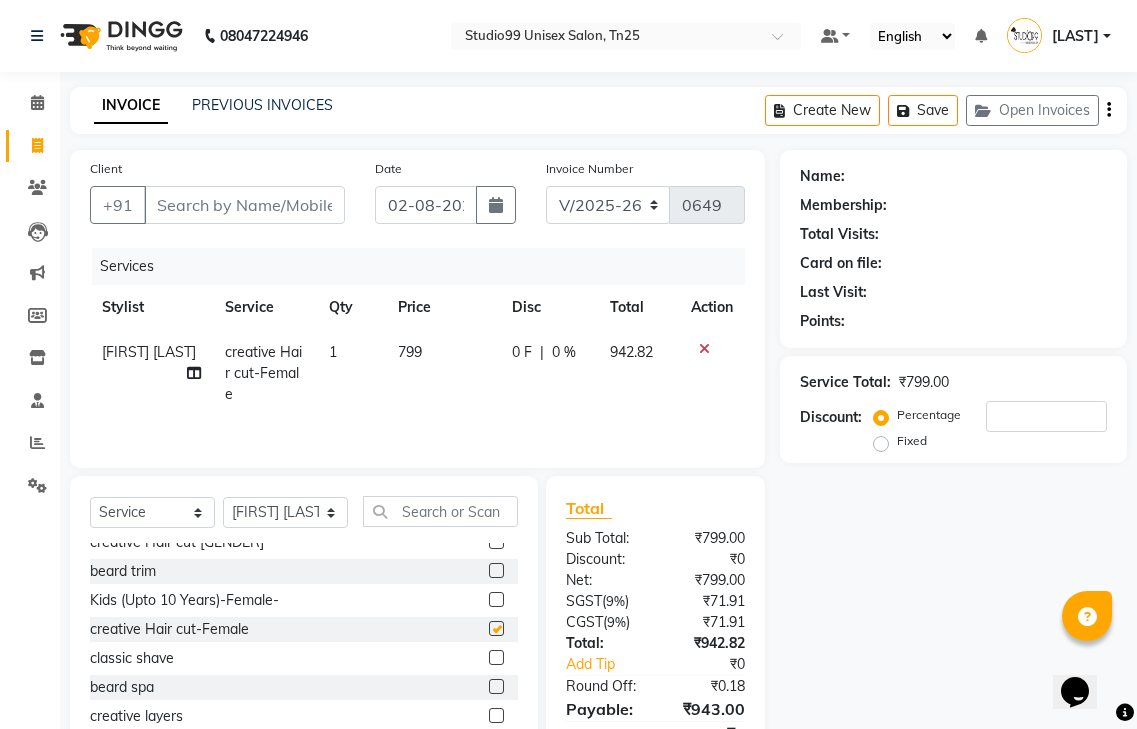 checkbox on "false" 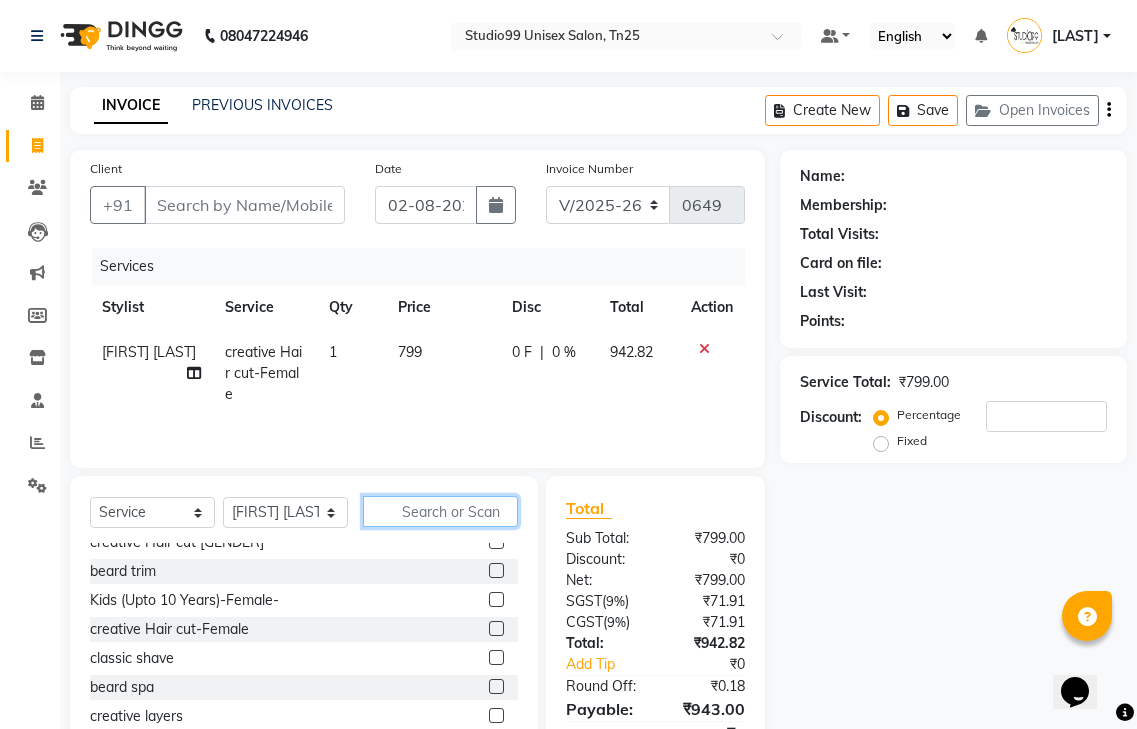 click 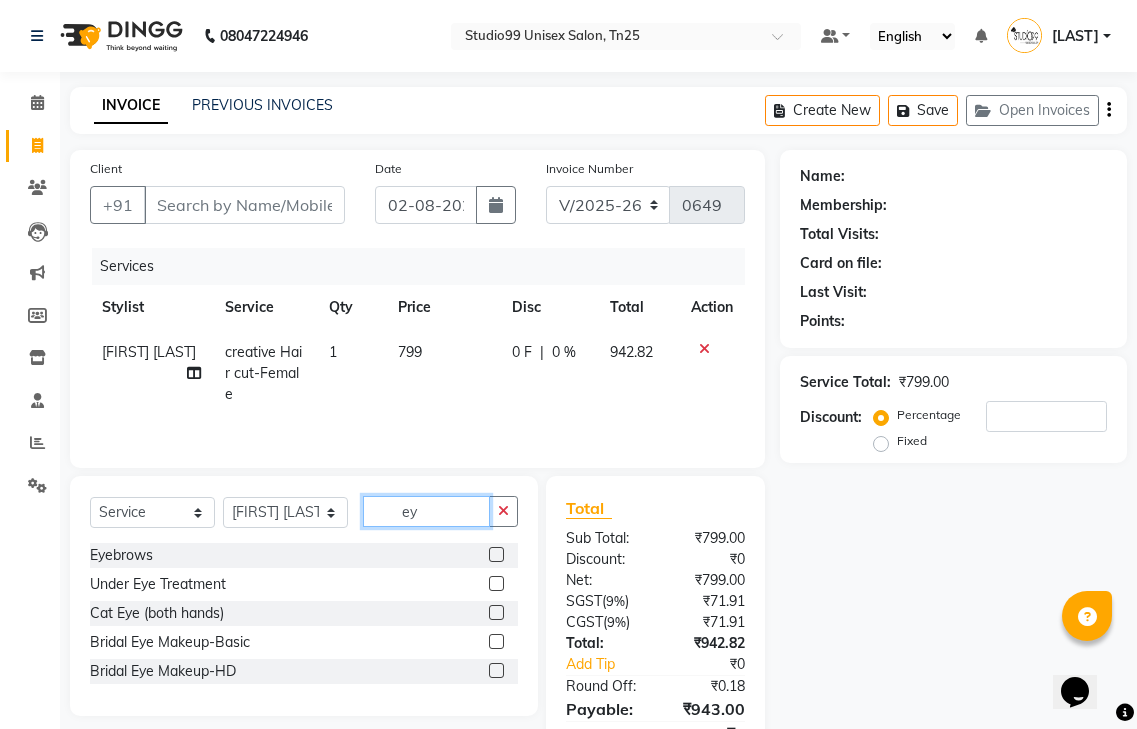 scroll, scrollTop: 0, scrollLeft: 0, axis: both 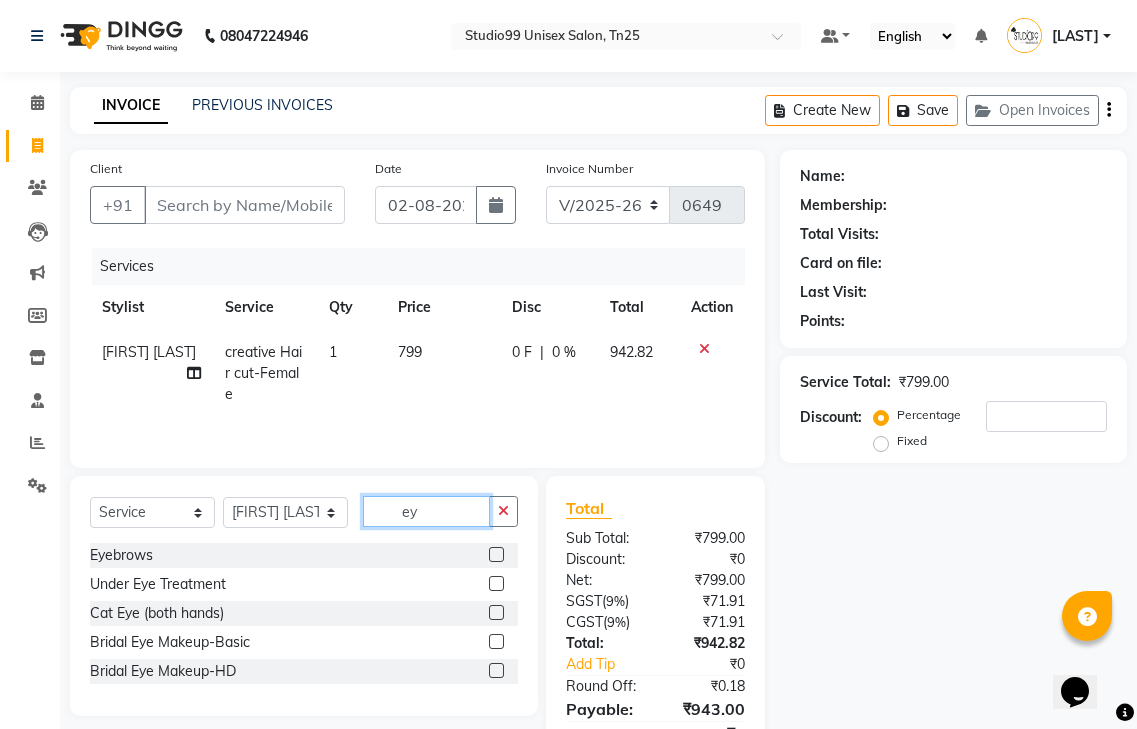 type on "ey" 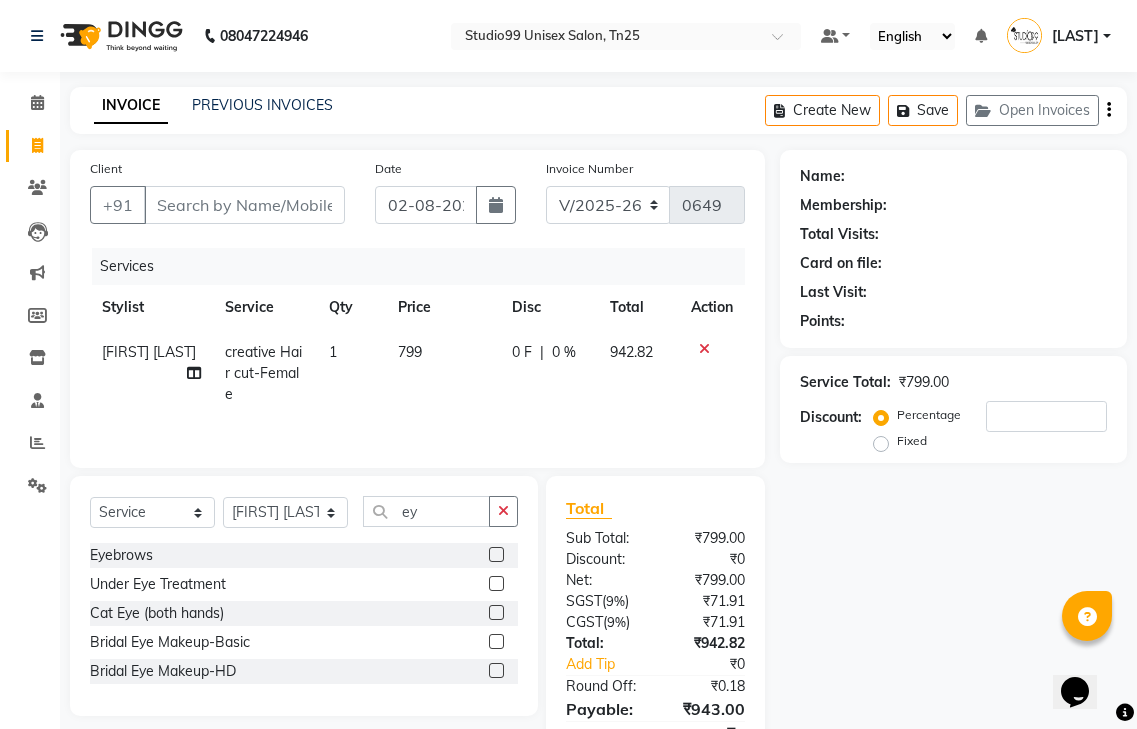 click 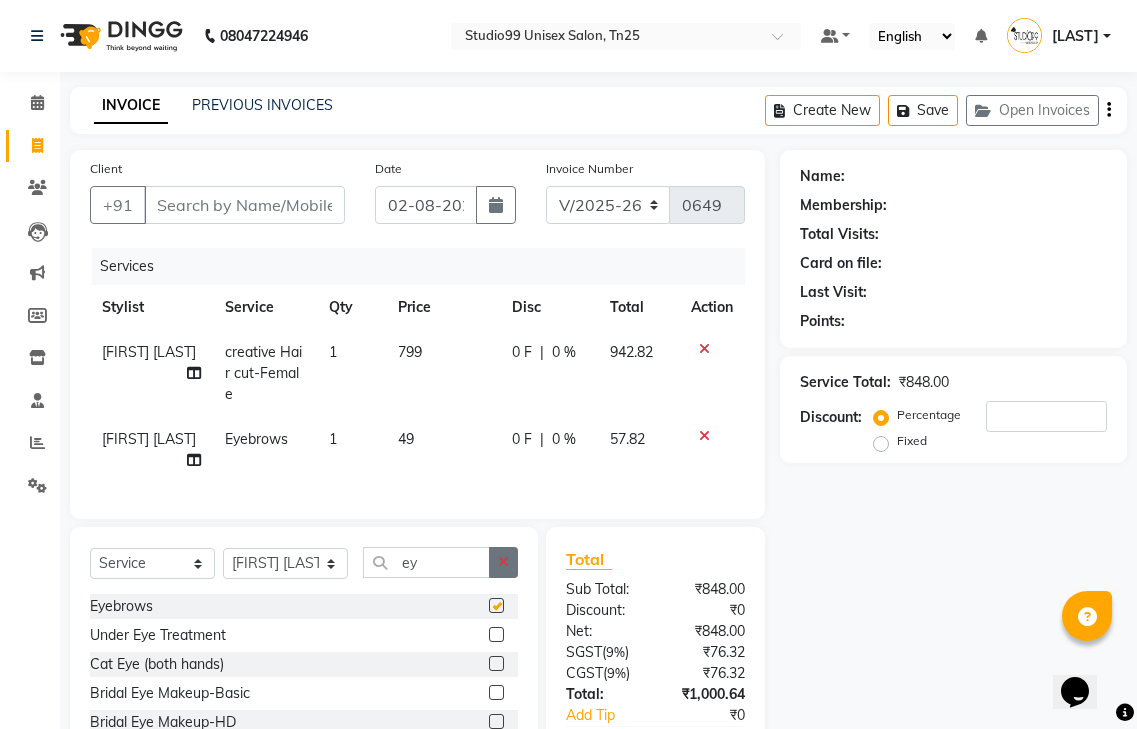 checkbox on "false" 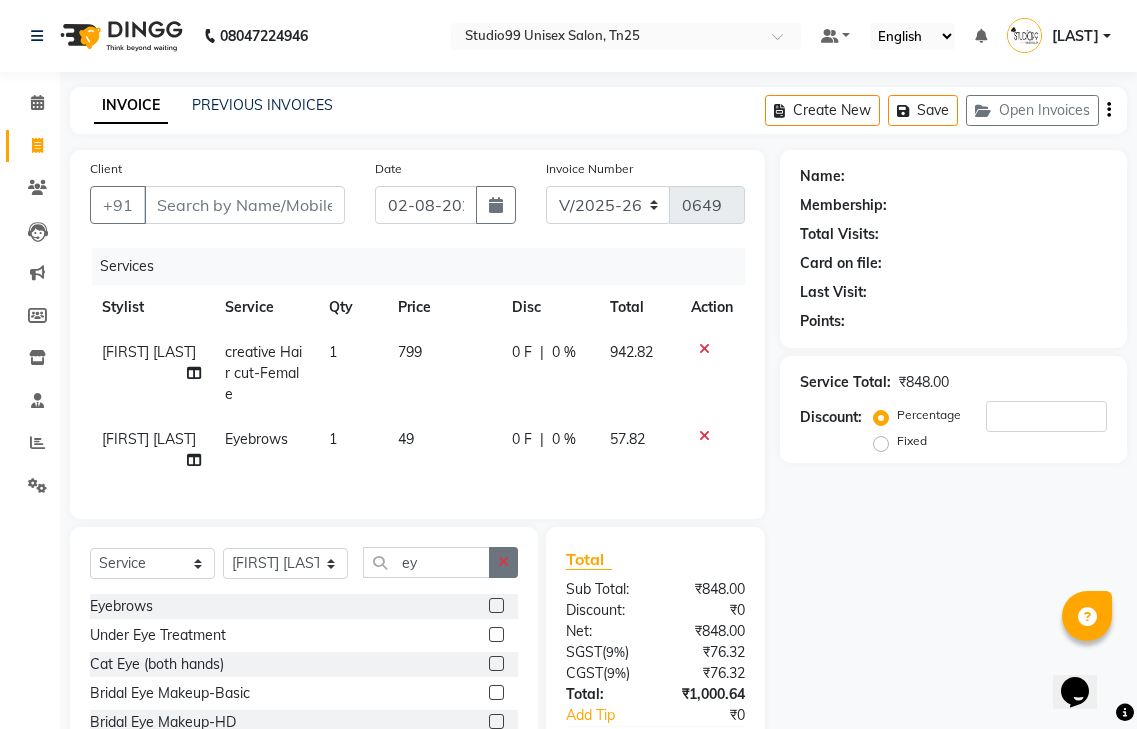 click 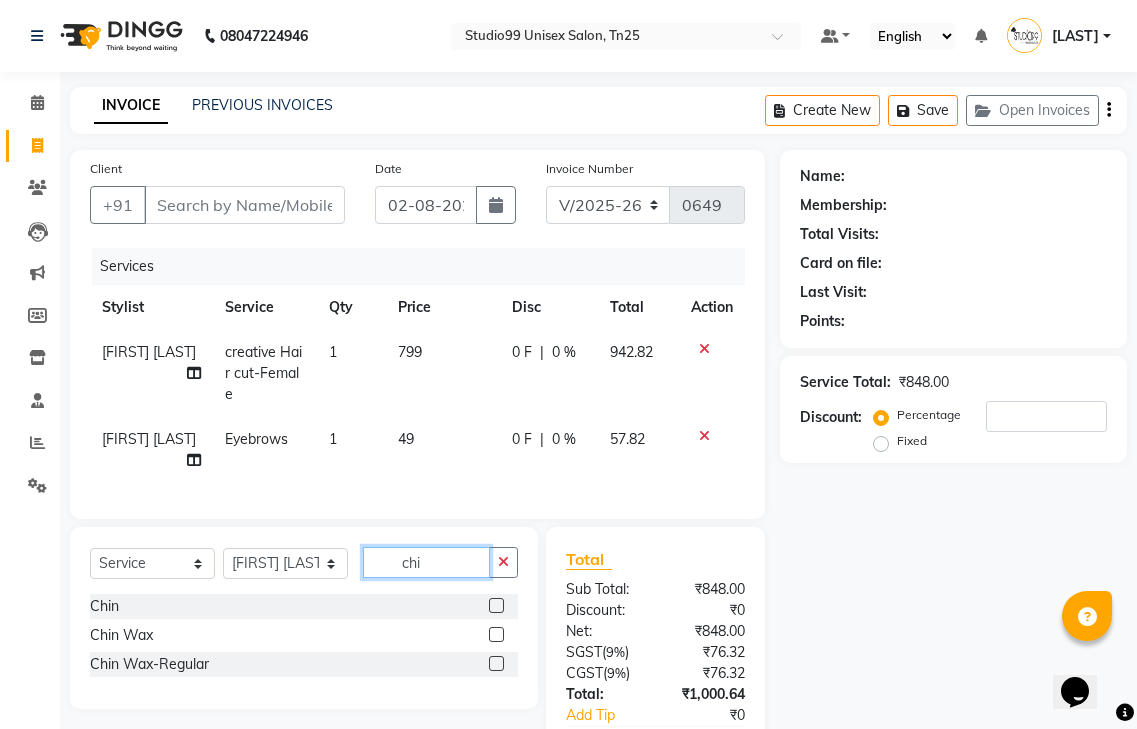 type on "chi" 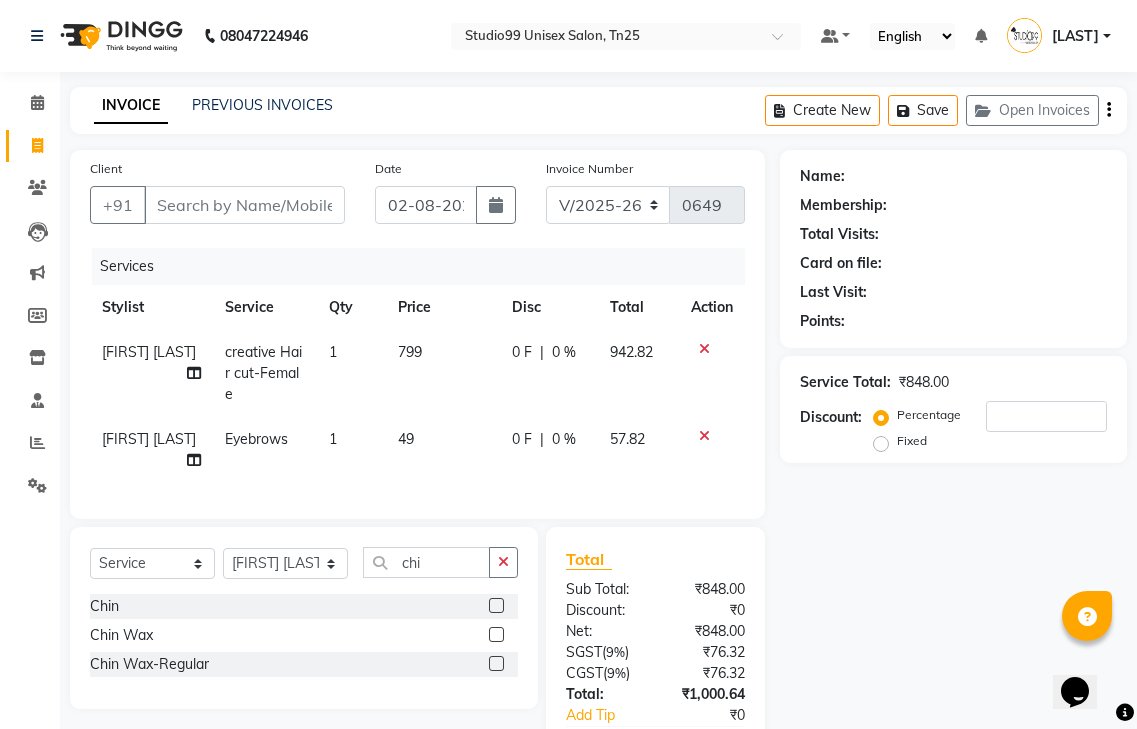 click 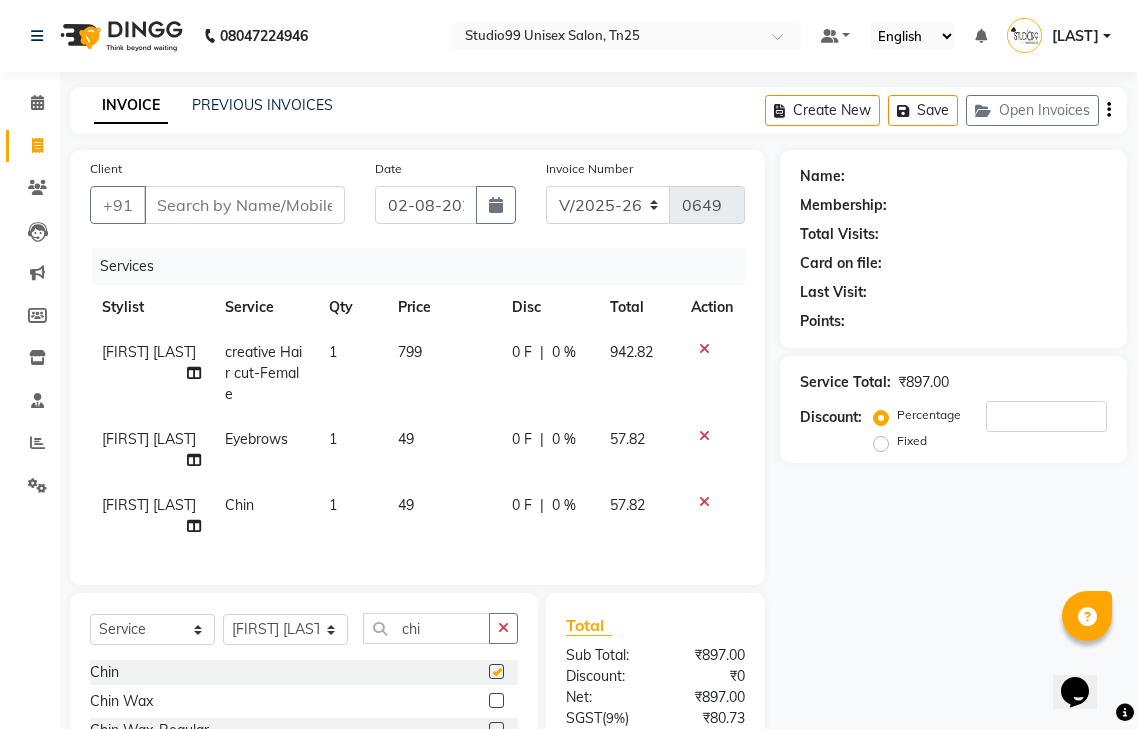 checkbox on "false" 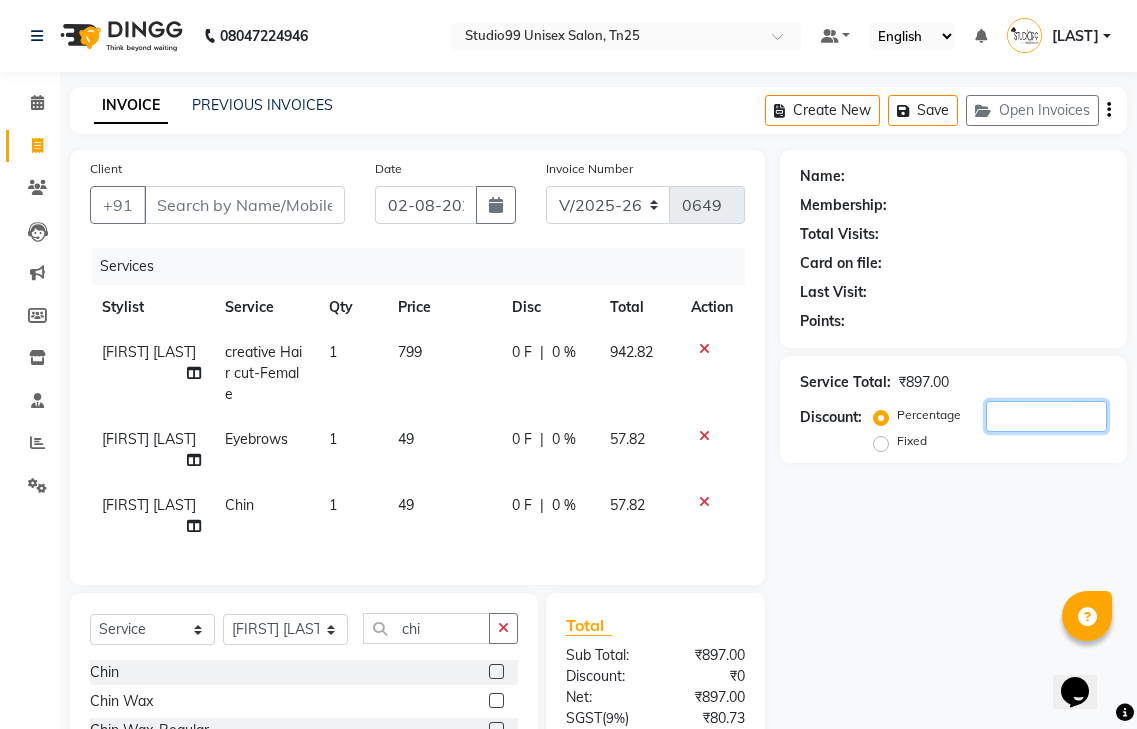 click 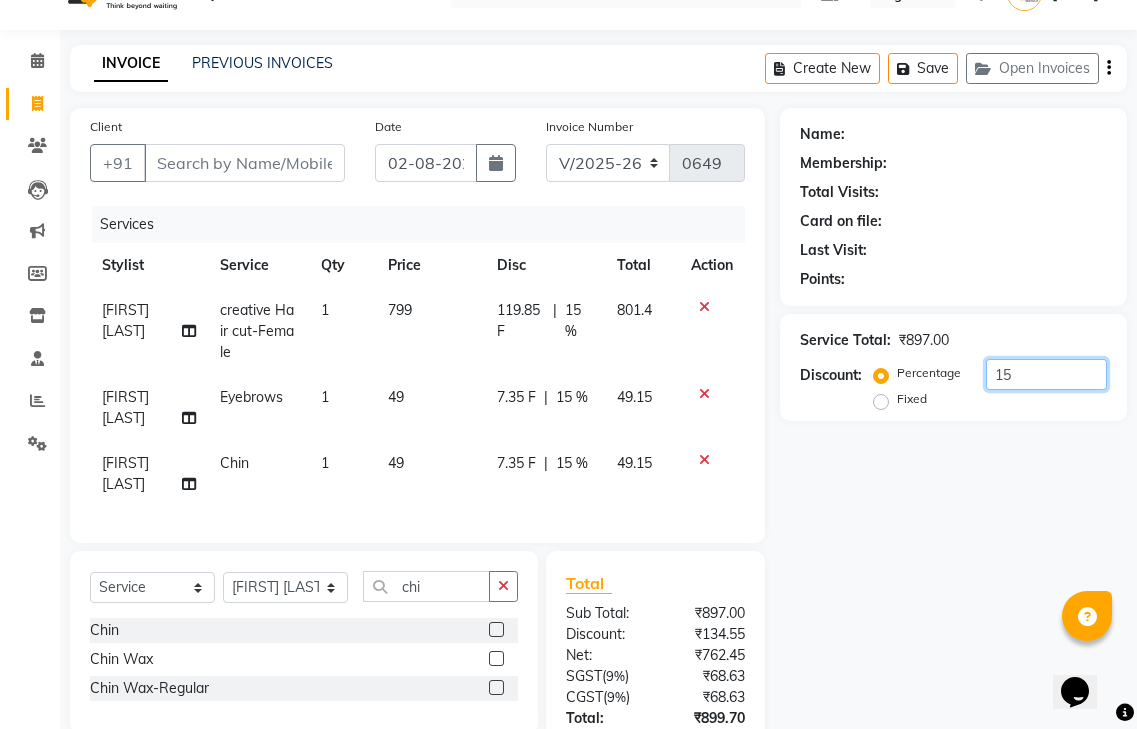 scroll, scrollTop: 0, scrollLeft: 0, axis: both 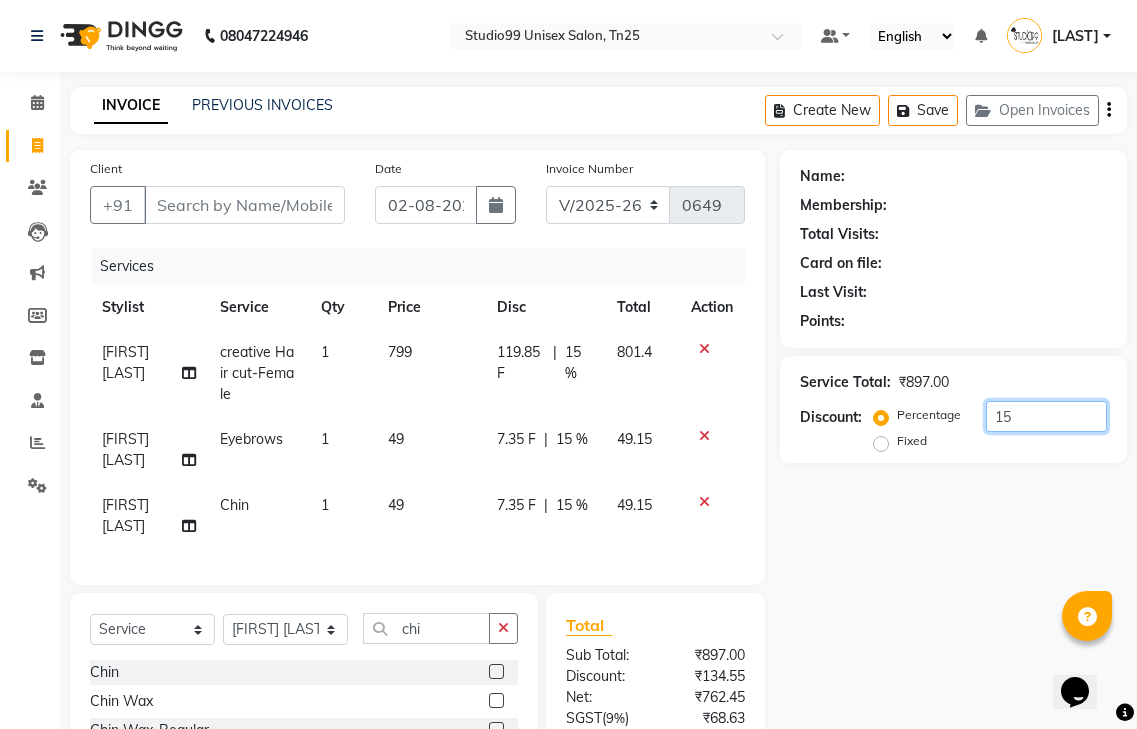 type on "15" 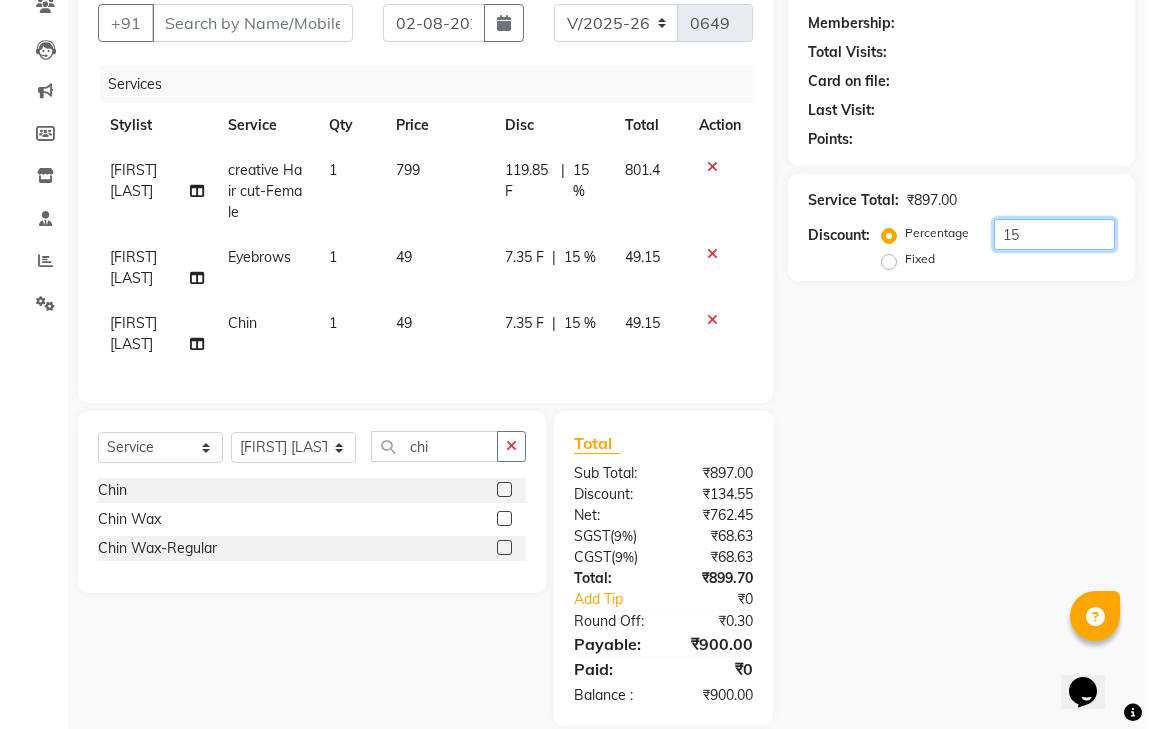 scroll, scrollTop: 0, scrollLeft: 0, axis: both 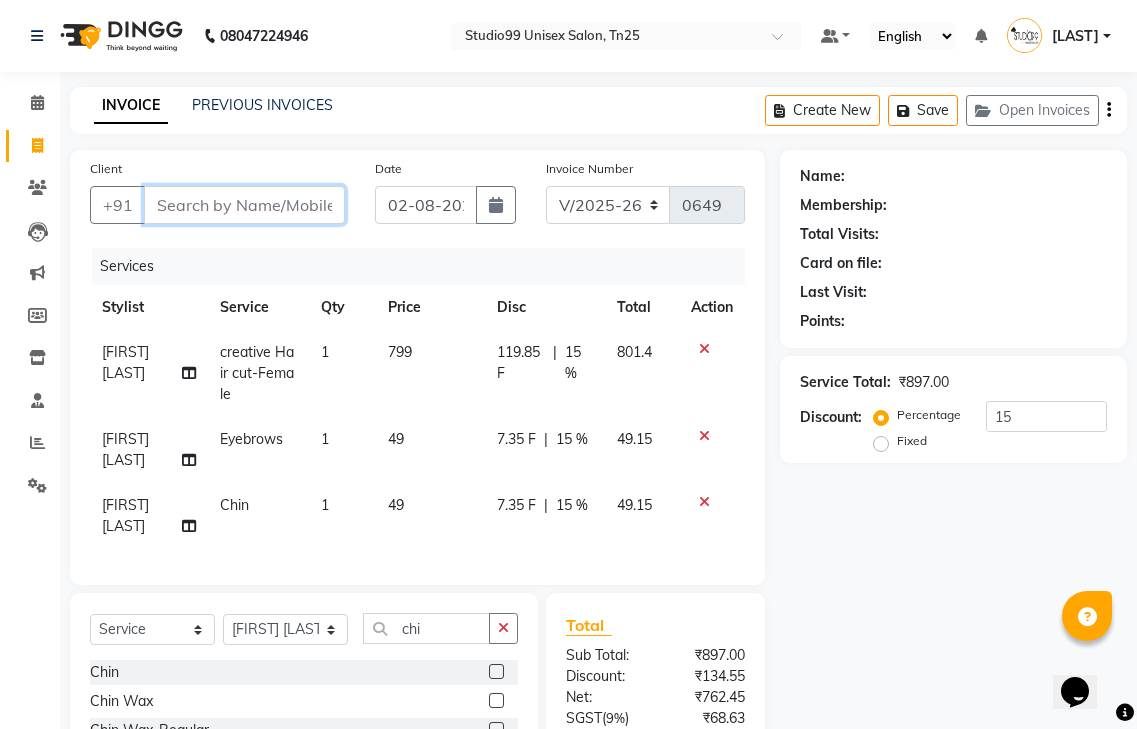 click on "Client" at bounding box center [244, 205] 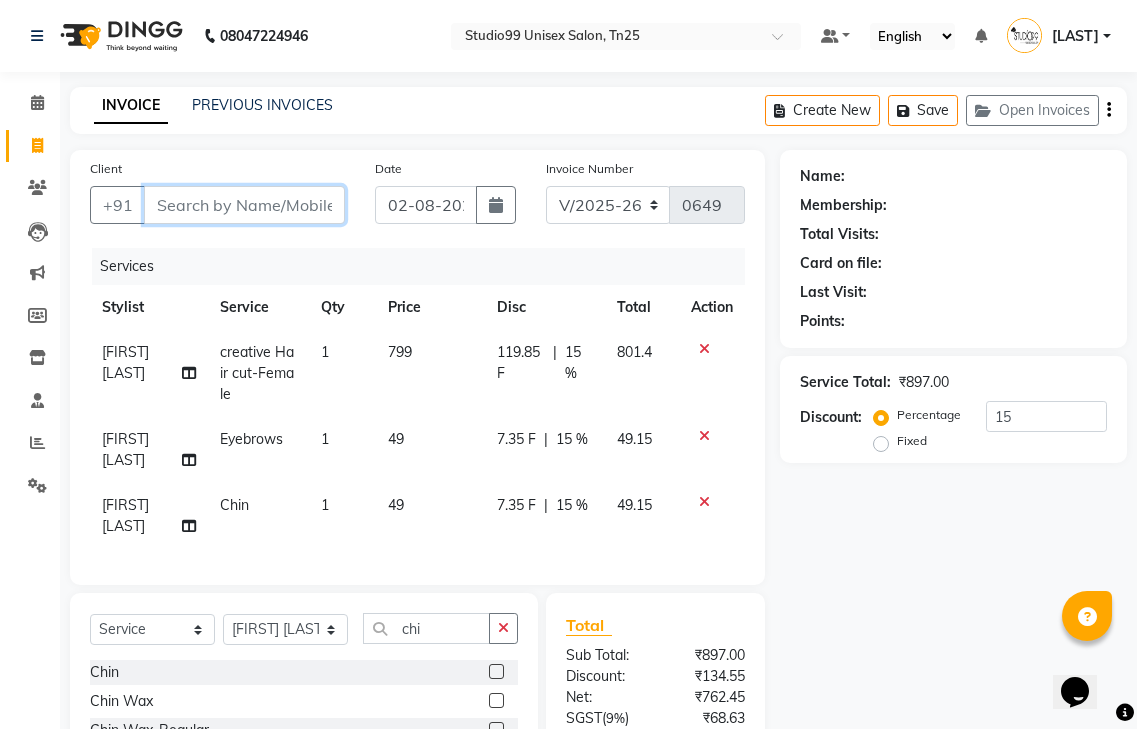 type on "8" 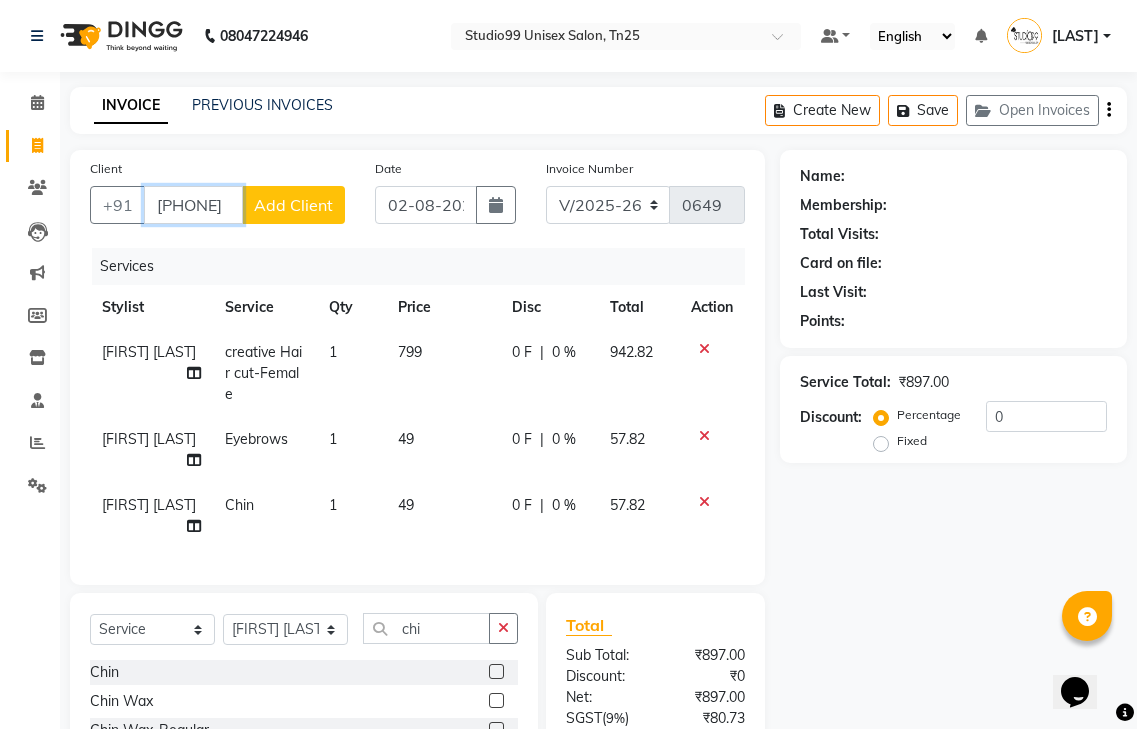 type on "[PHONE]" 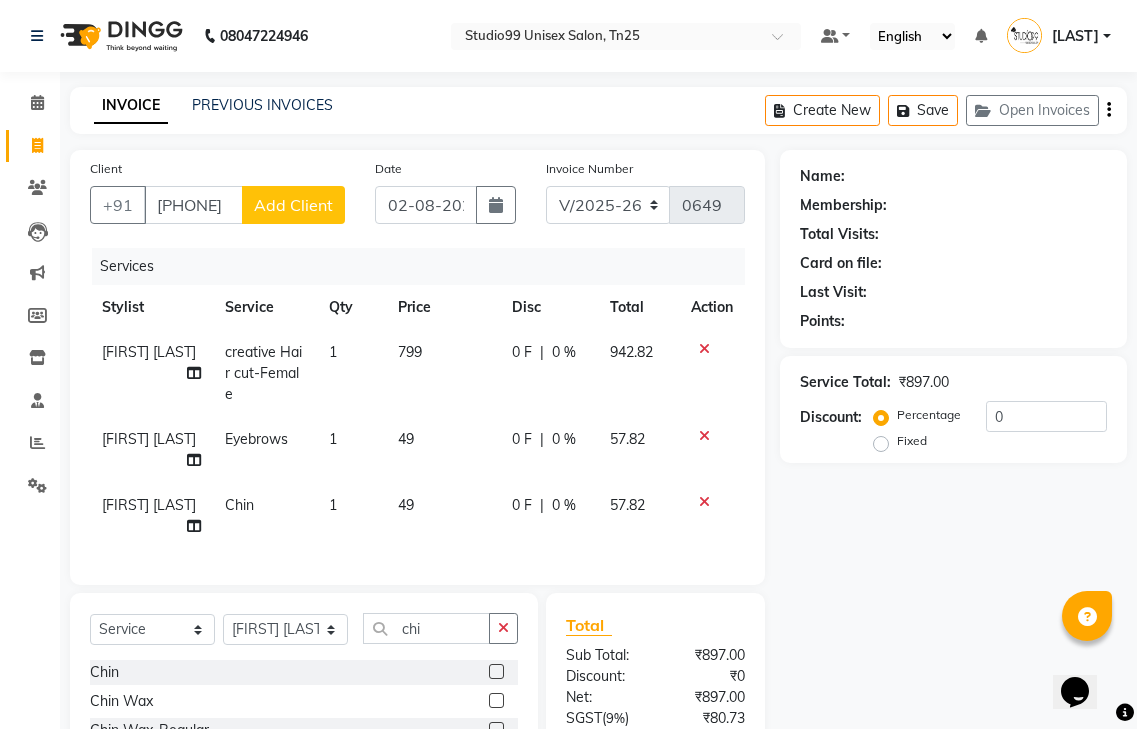click on "Add Client" 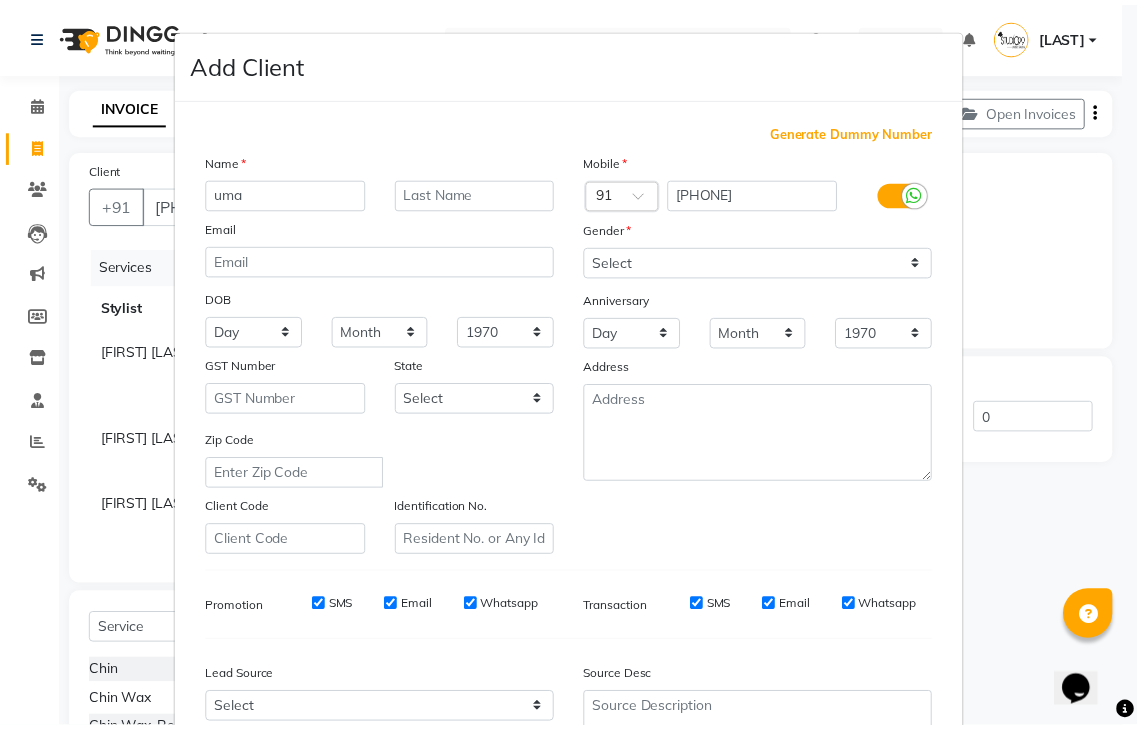 scroll, scrollTop: 194, scrollLeft: 0, axis: vertical 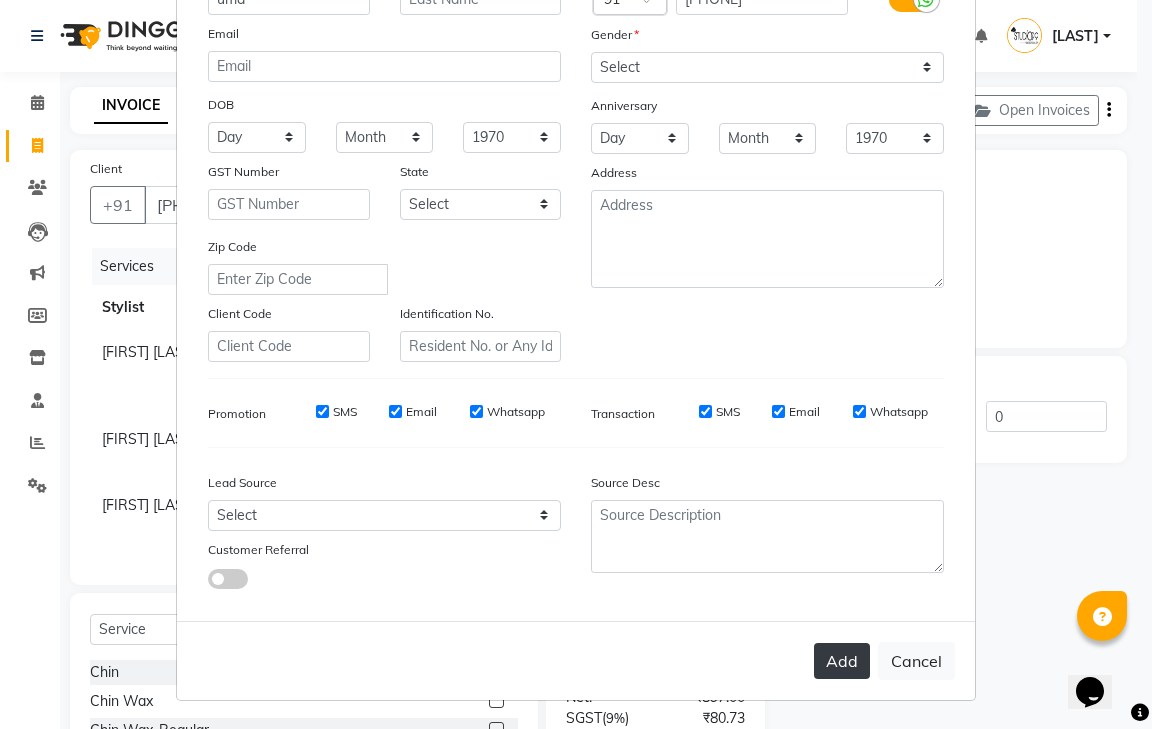 type on "uma" 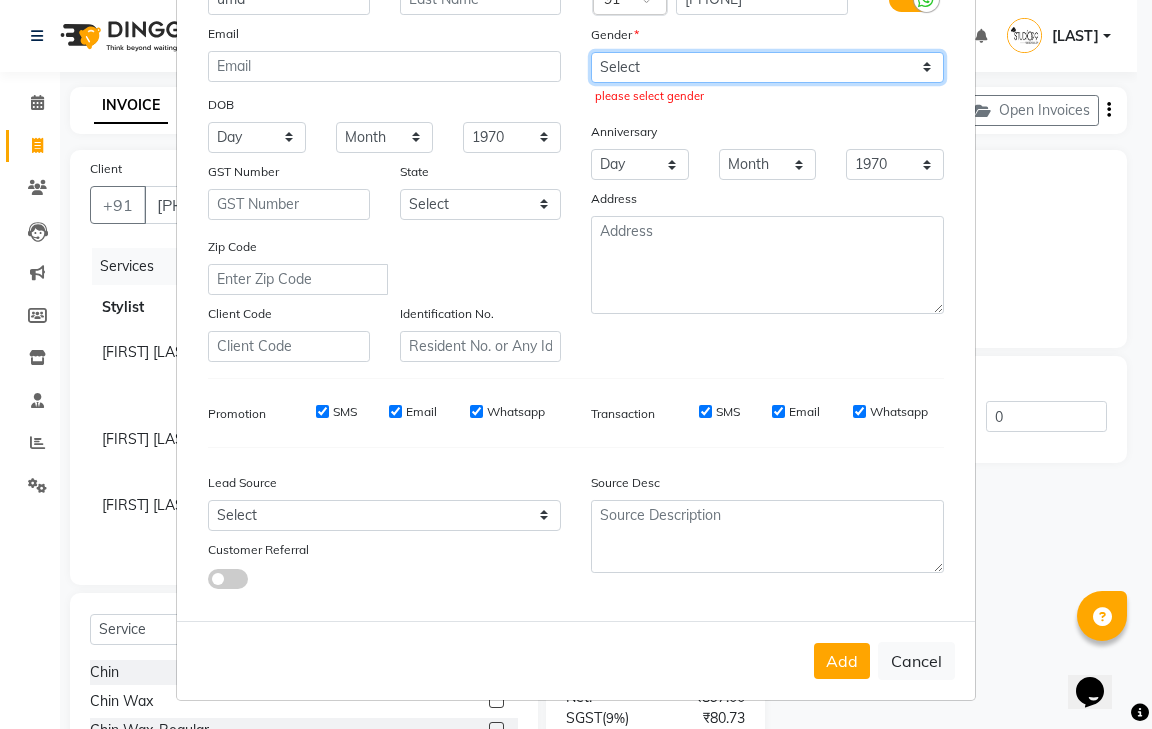 click on "Select Male Female Other Prefer Not To Say" at bounding box center [767, 67] 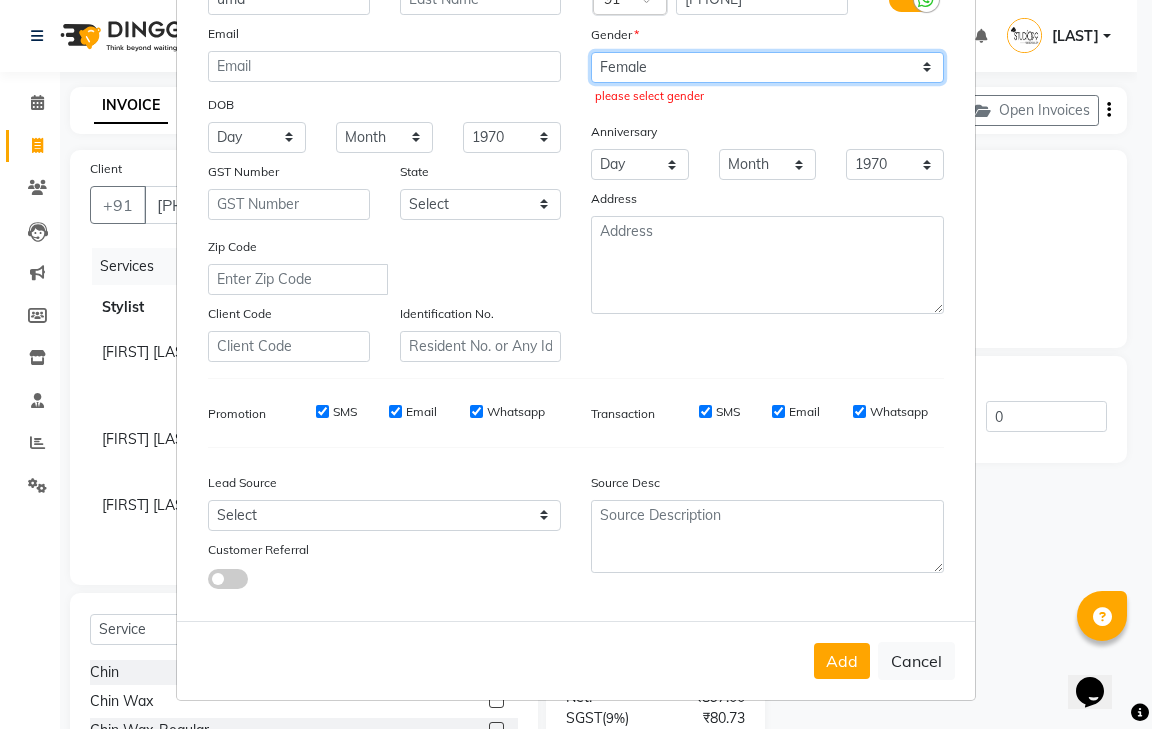 click on "Select Male Female Other Prefer Not To Say" at bounding box center (767, 67) 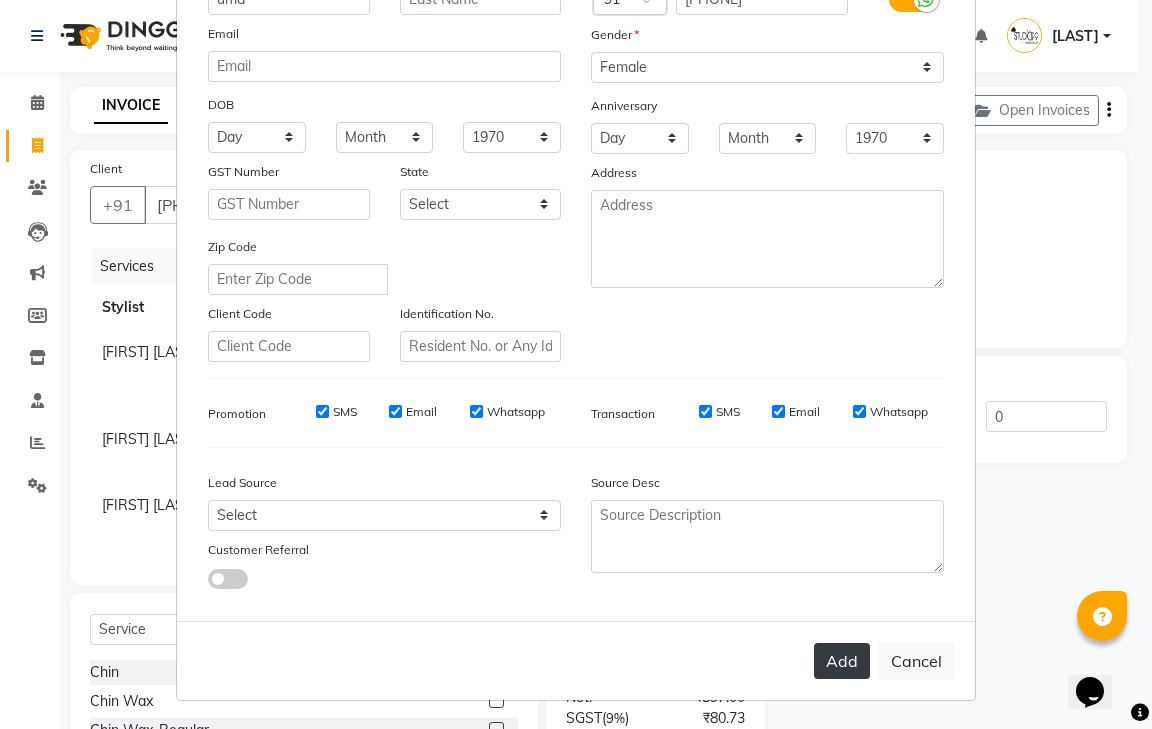 click on "Add" at bounding box center (842, 661) 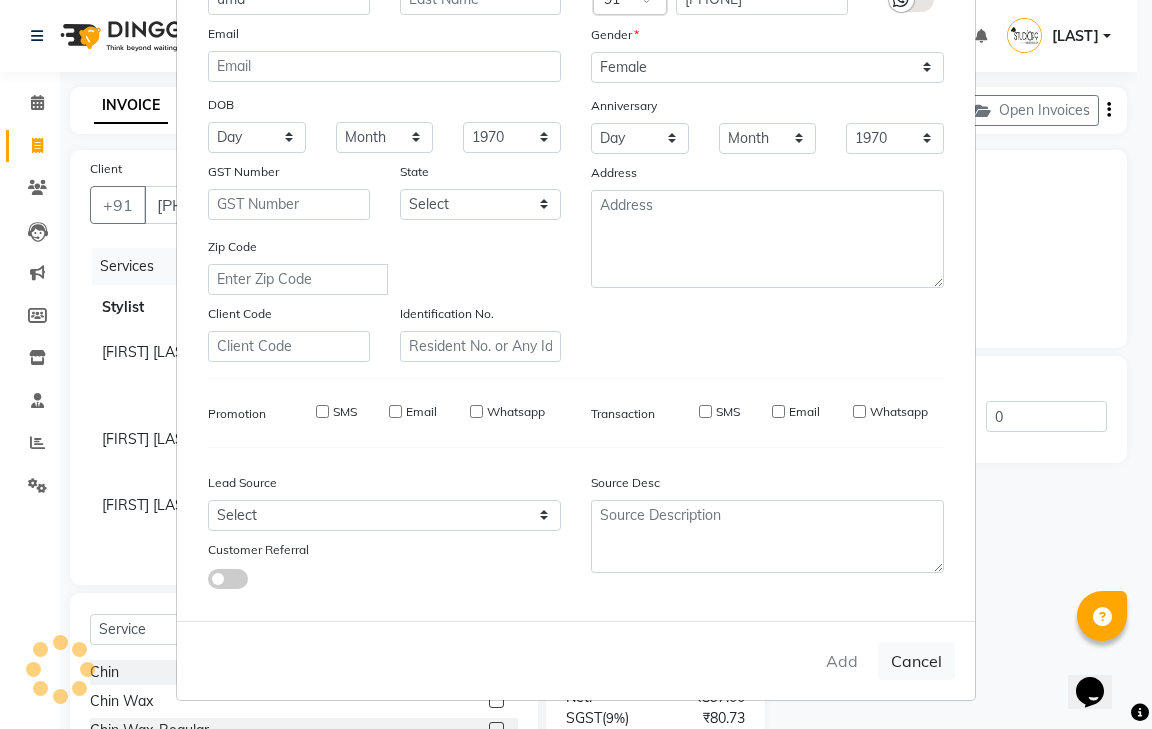 type 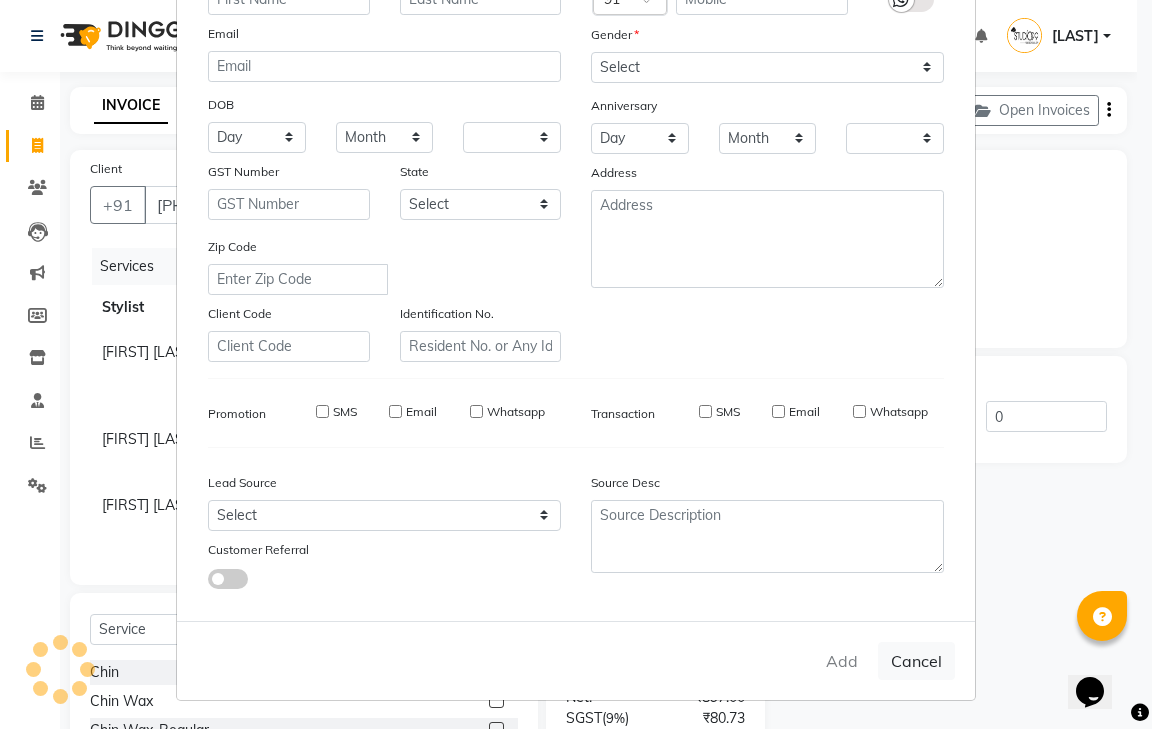 checkbox on "false" 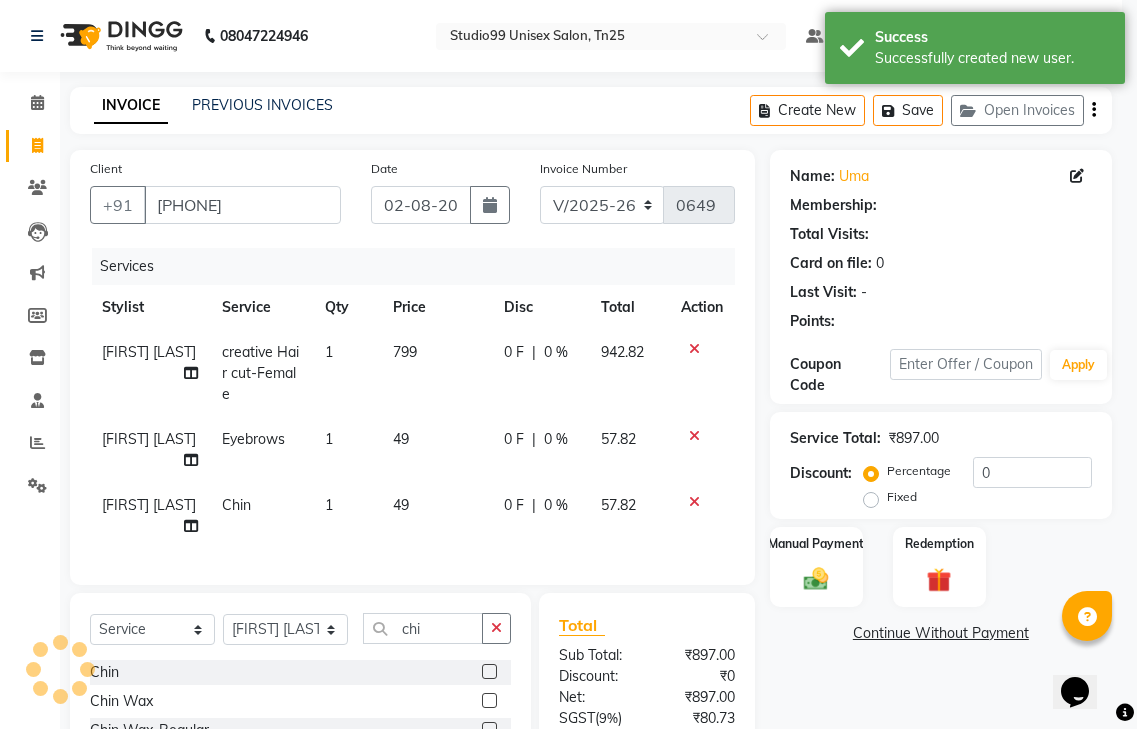 select on "1: Object" 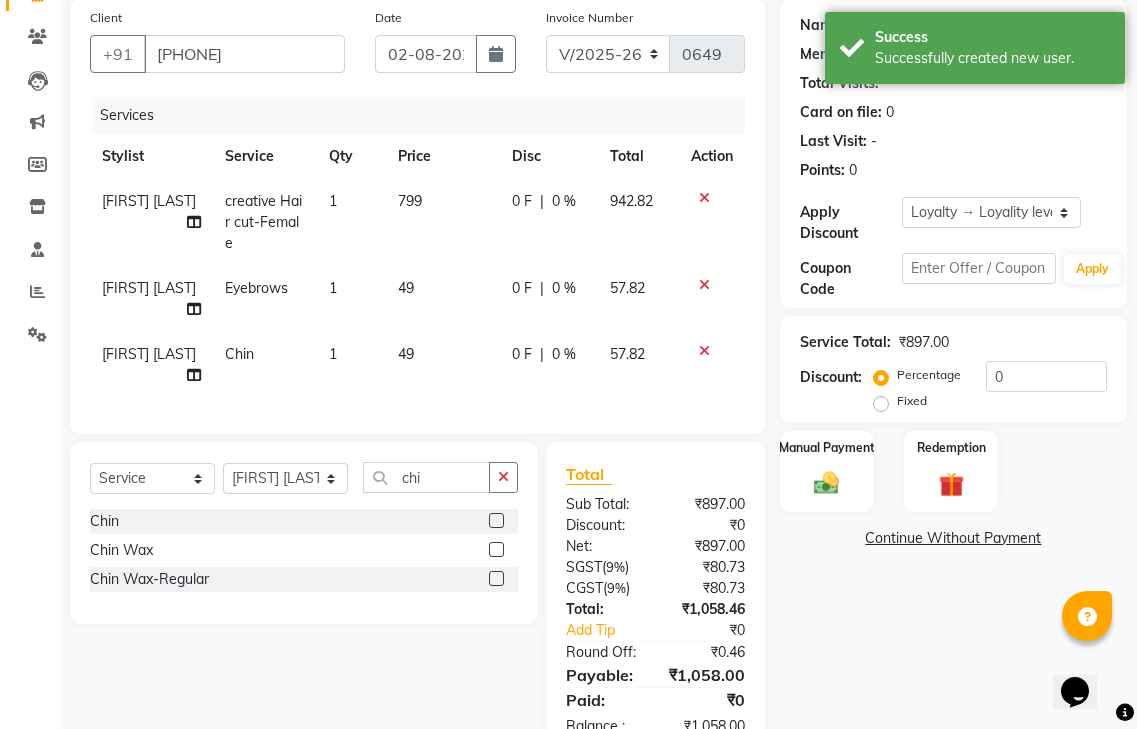 scroll, scrollTop: 182, scrollLeft: 0, axis: vertical 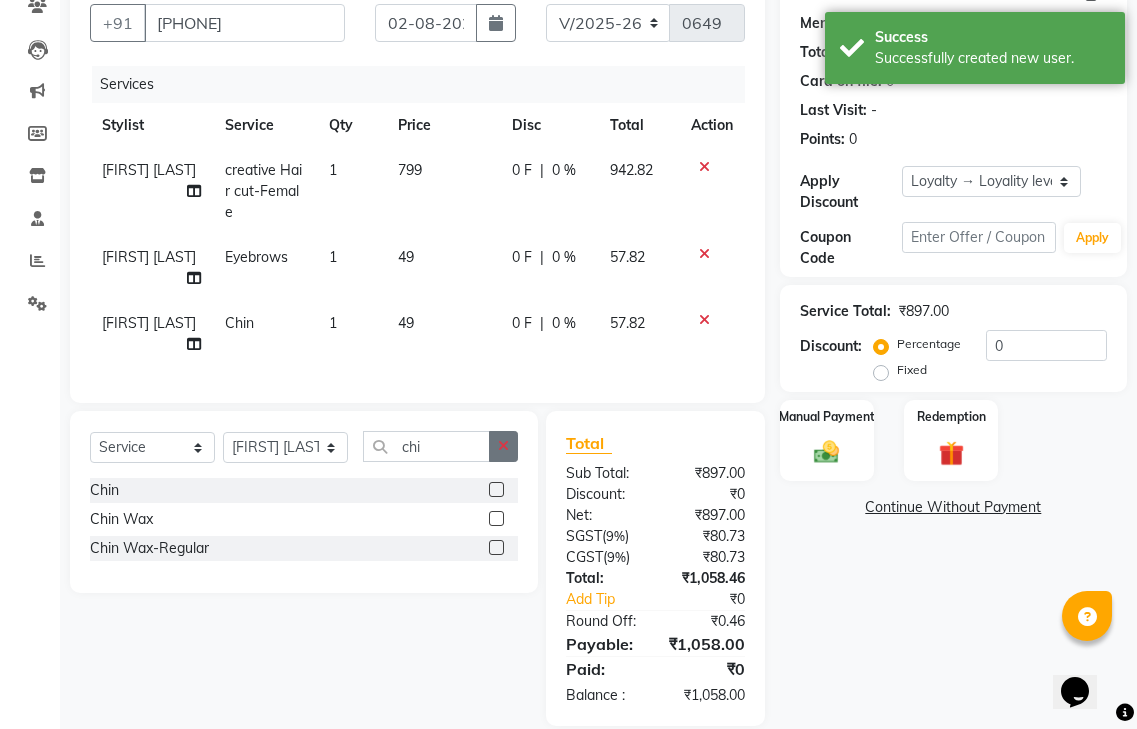 drag, startPoint x: 508, startPoint y: 421, endPoint x: 414, endPoint y: 420, distance: 94.00532 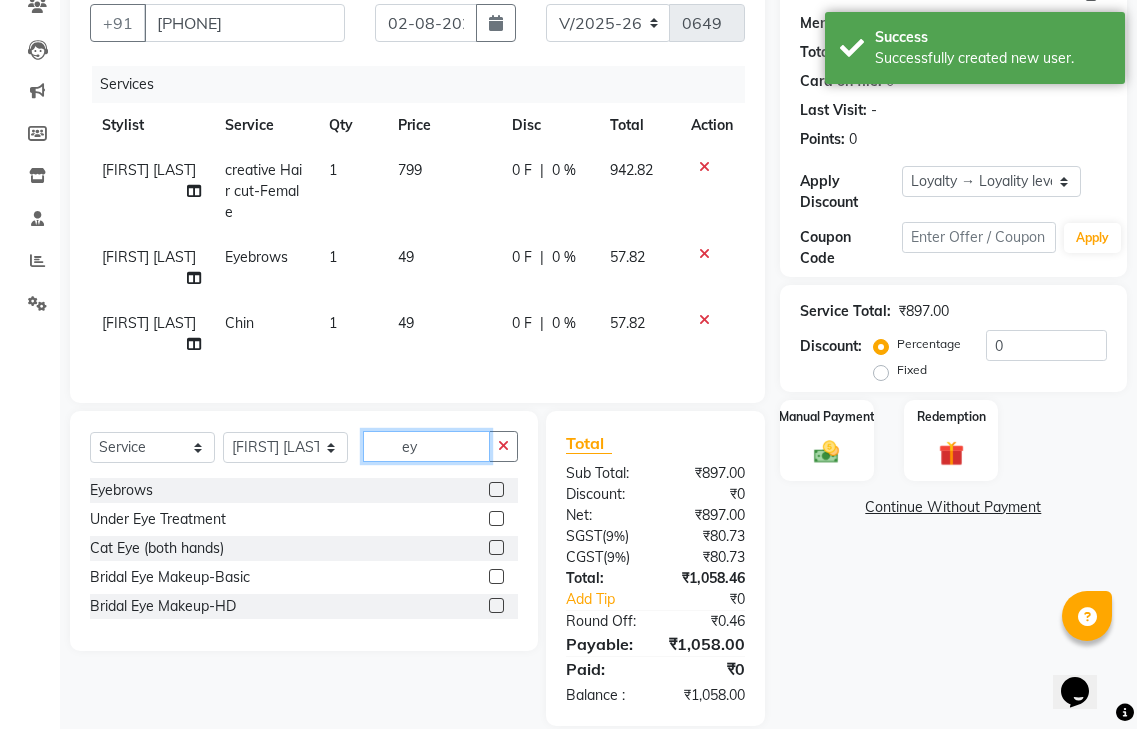 type on "ey" 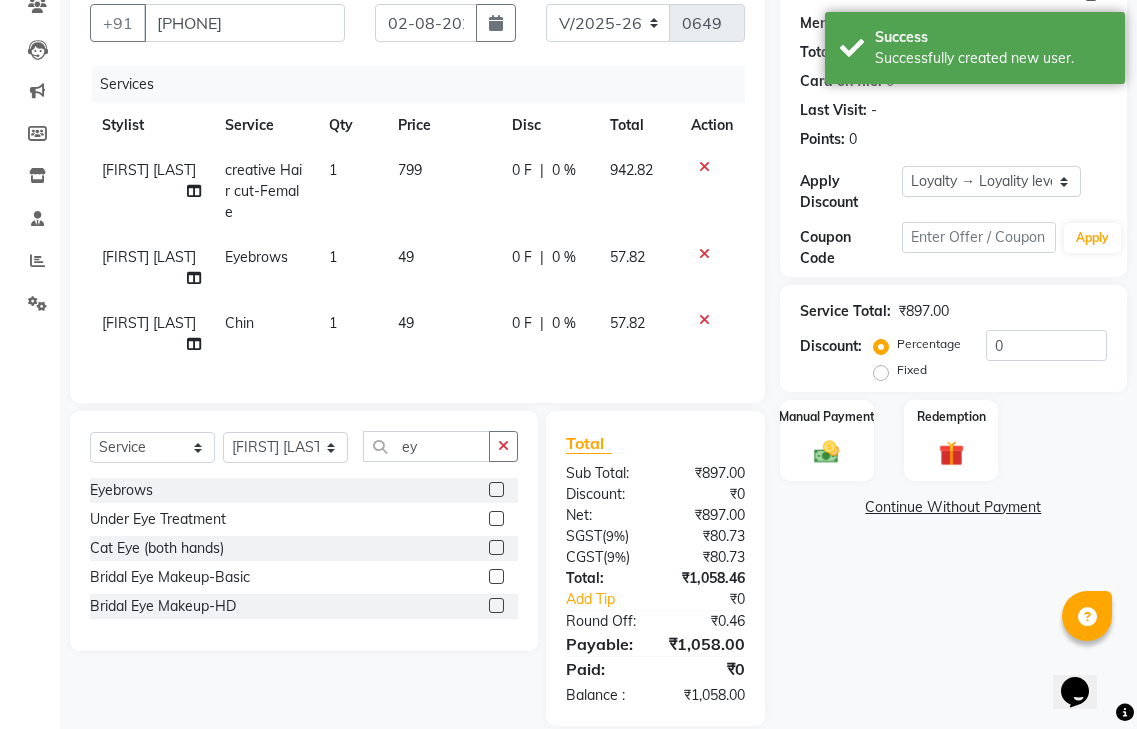 click 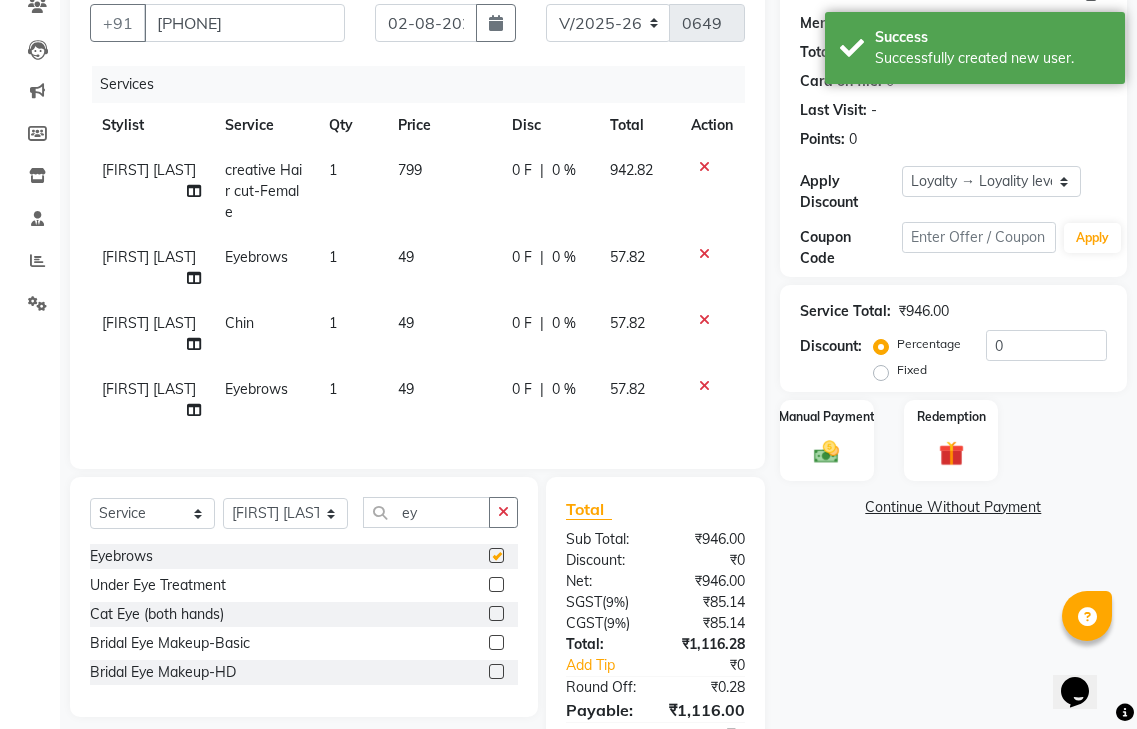 checkbox on "false" 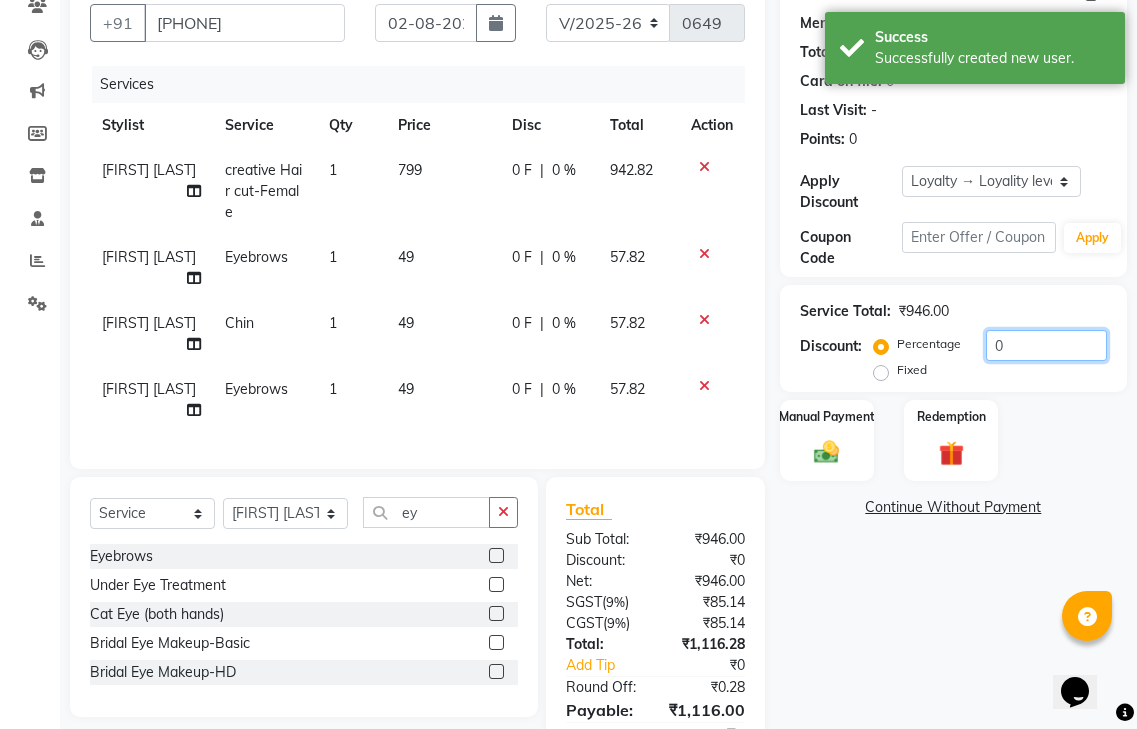 click on "0" 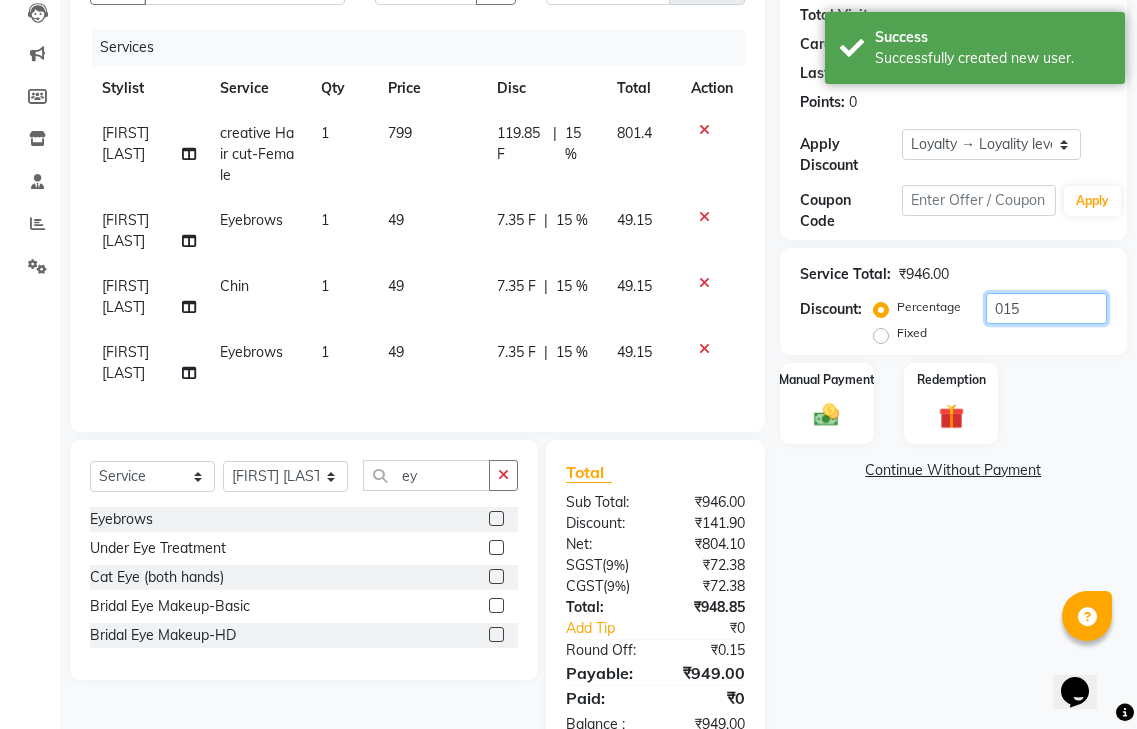 scroll, scrollTop: 227, scrollLeft: 0, axis: vertical 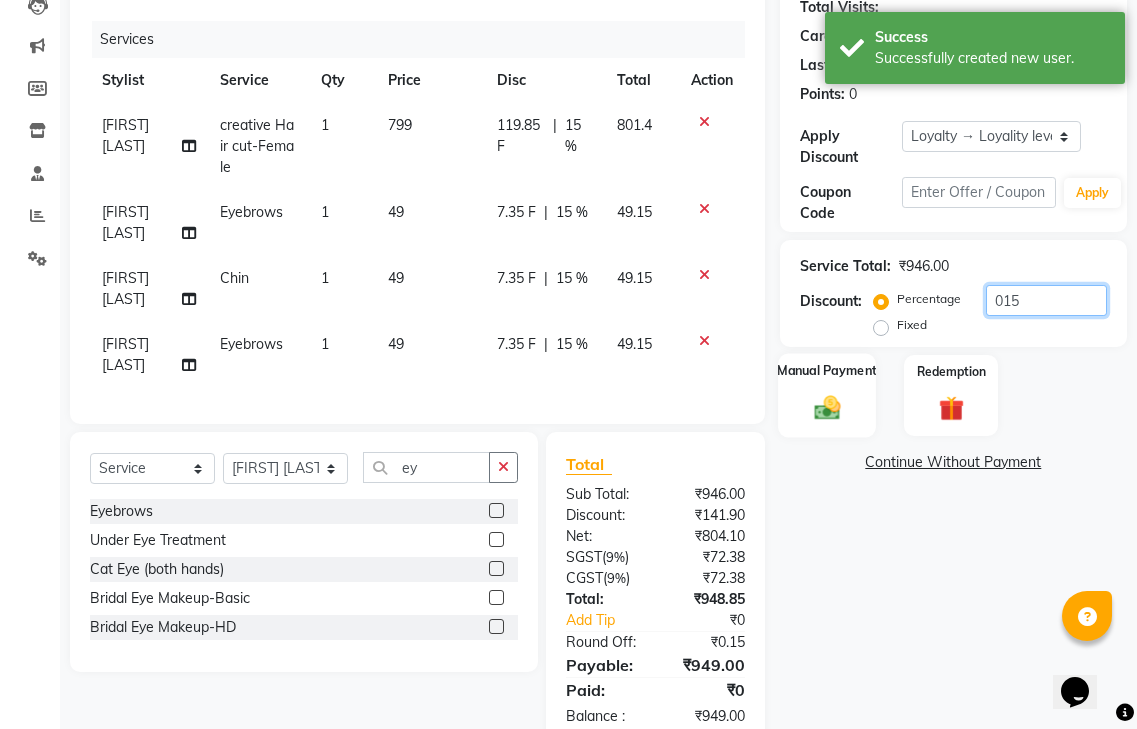 type on "015" 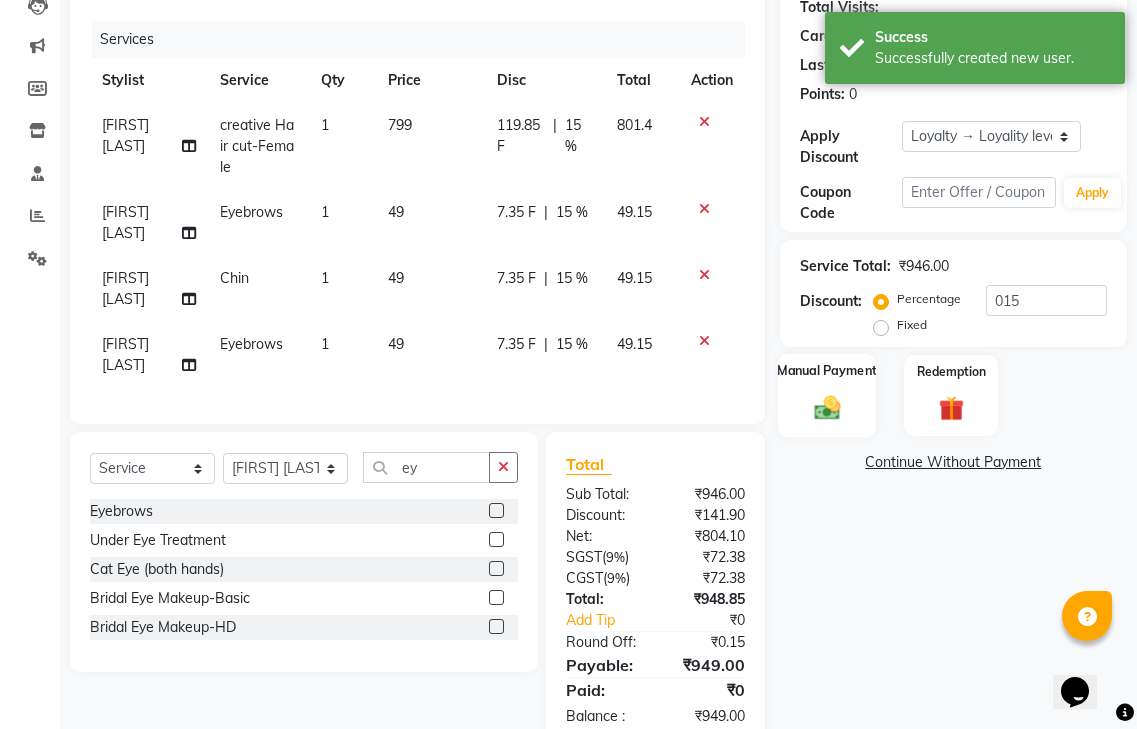 click 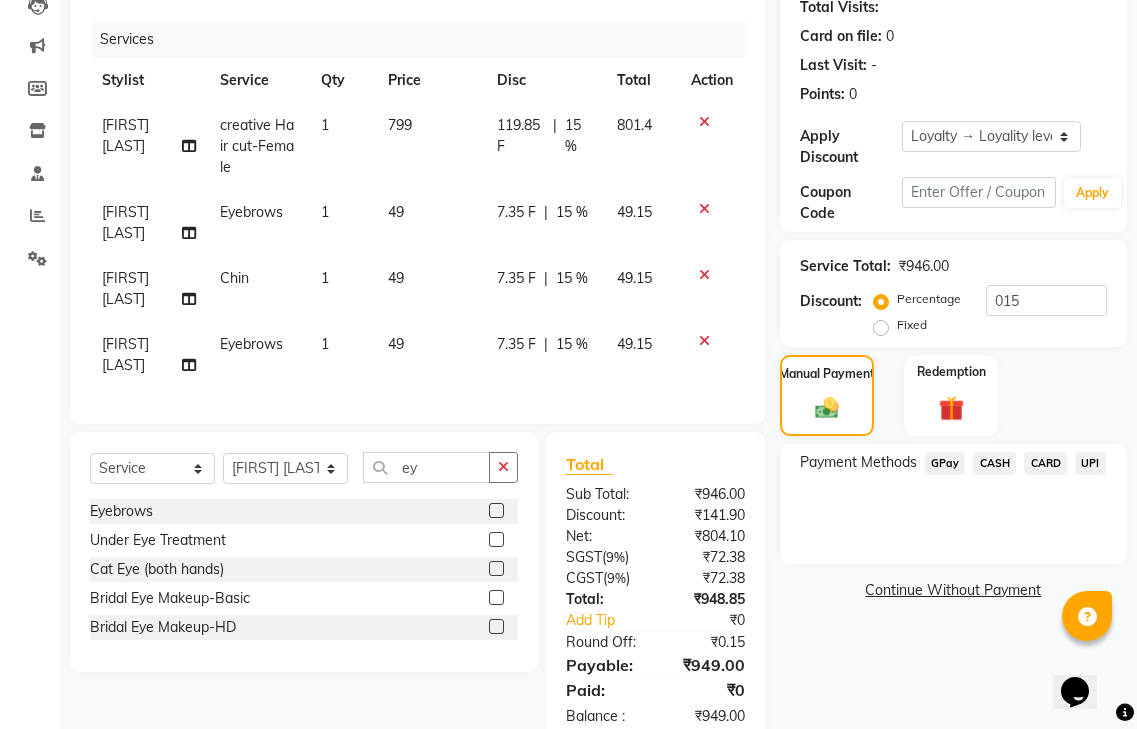 click on "GPay" 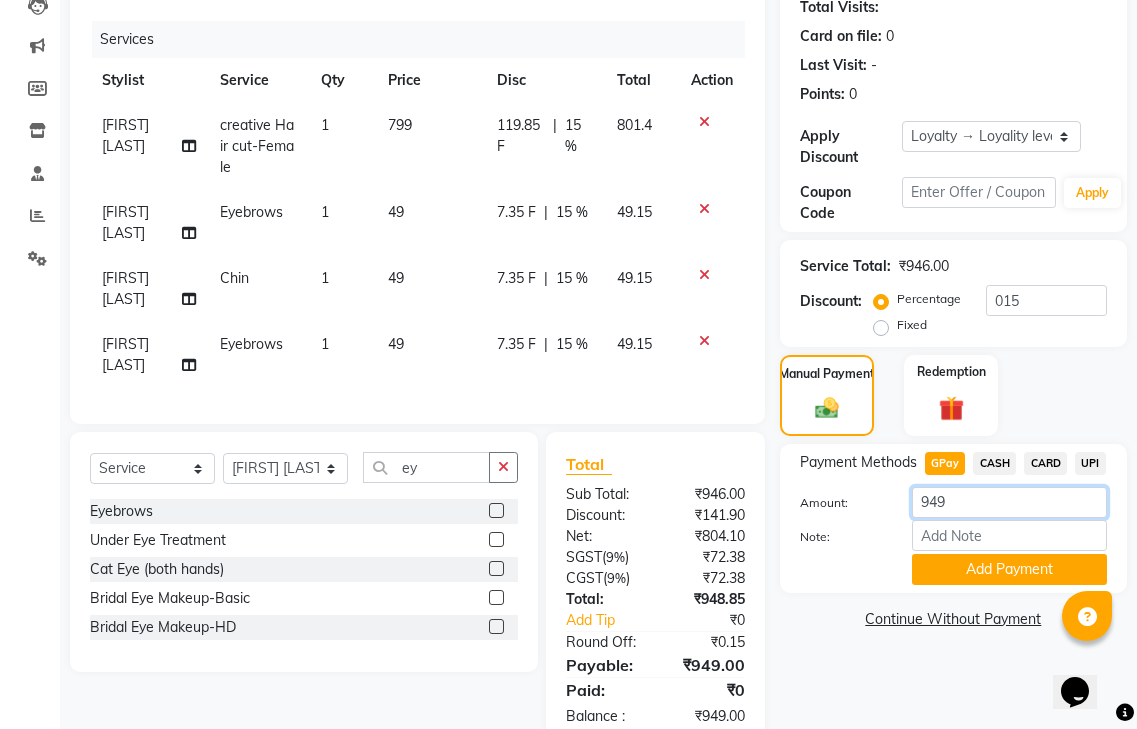 click on "949" 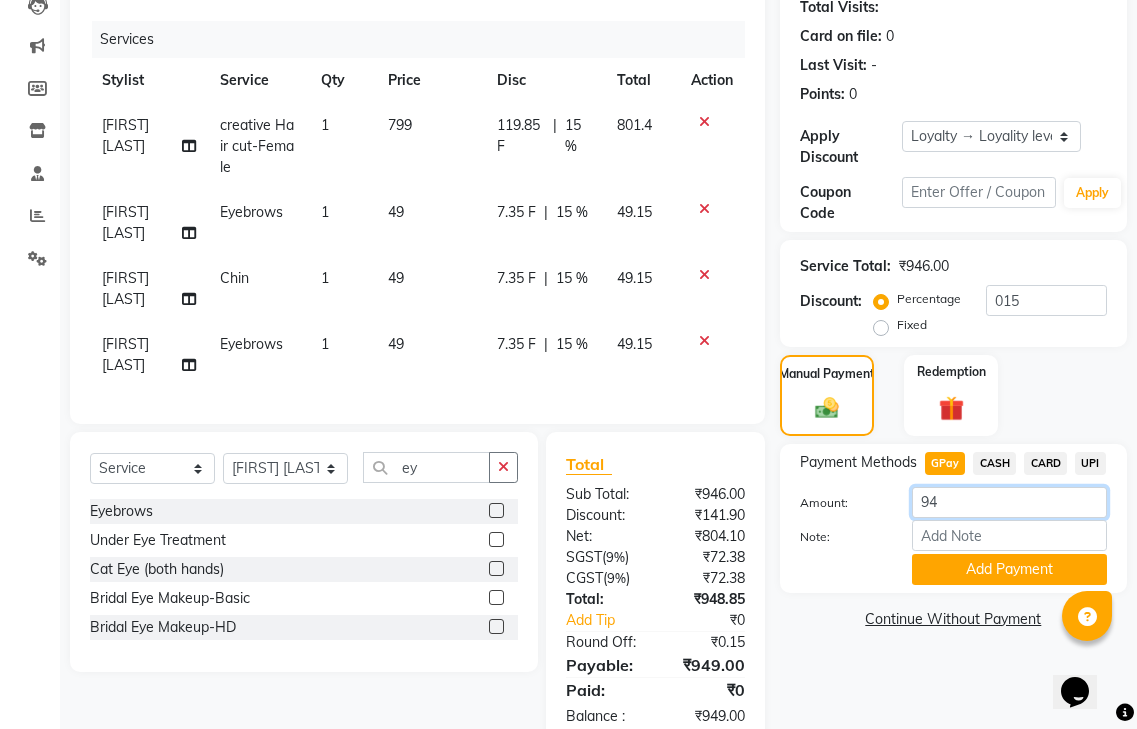 type on "9" 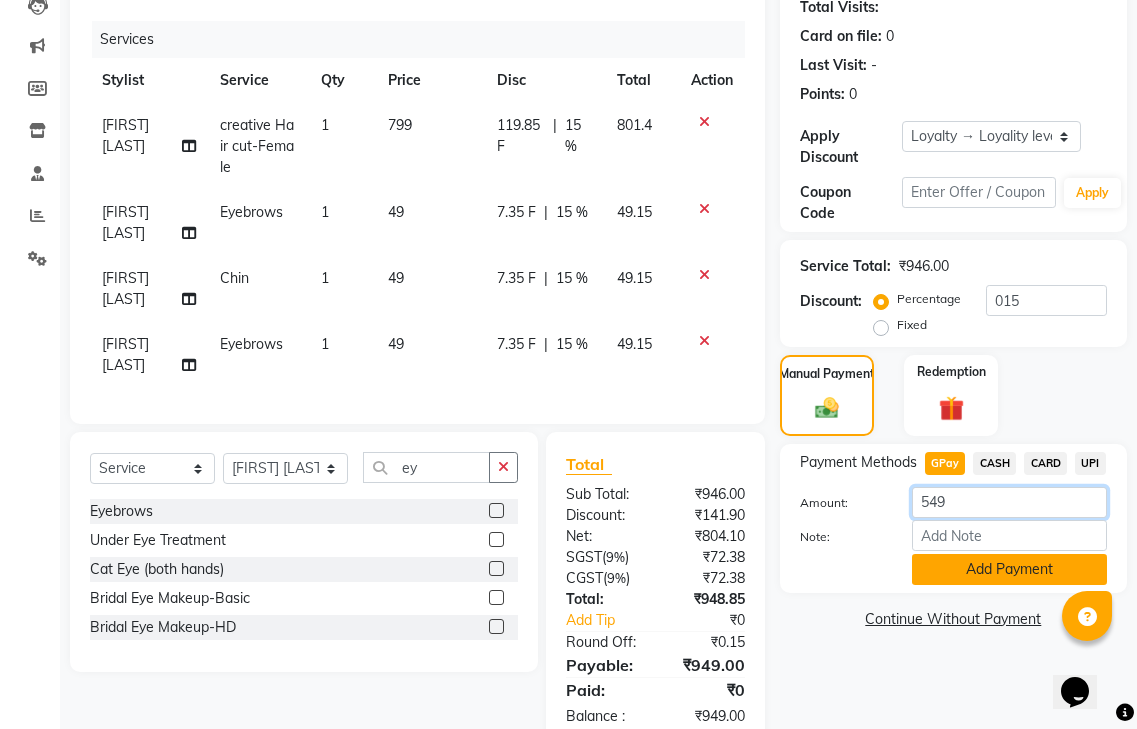 type on "549" 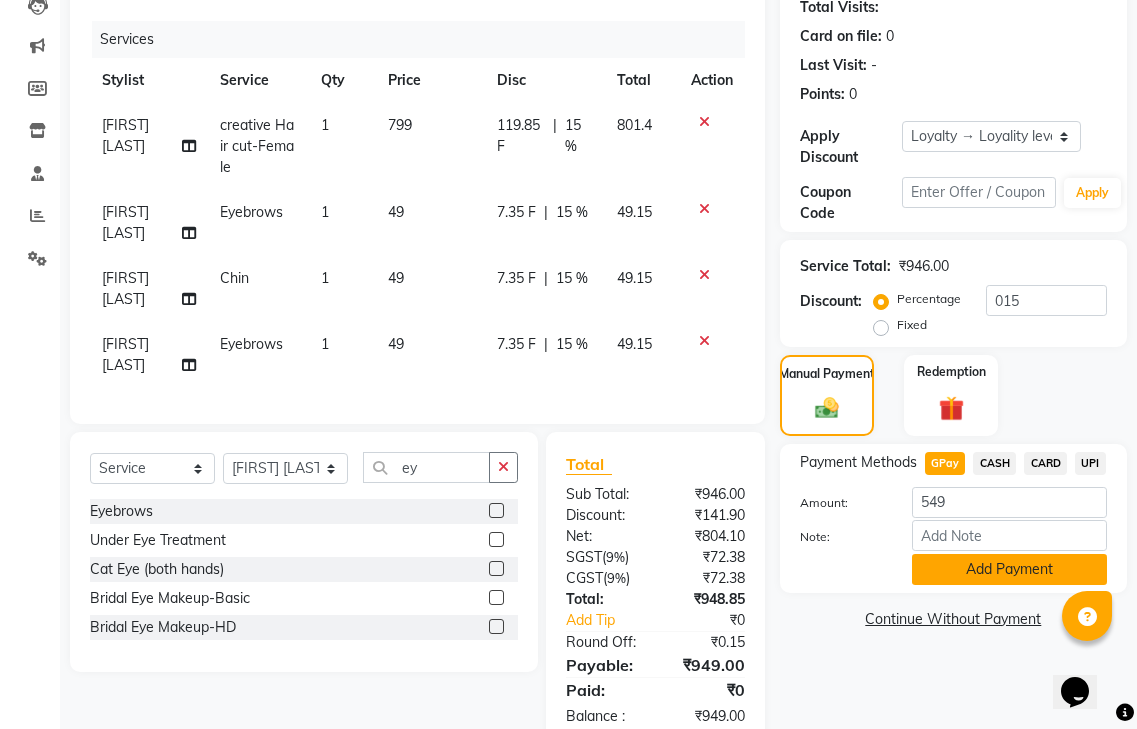 click on "Add Payment" 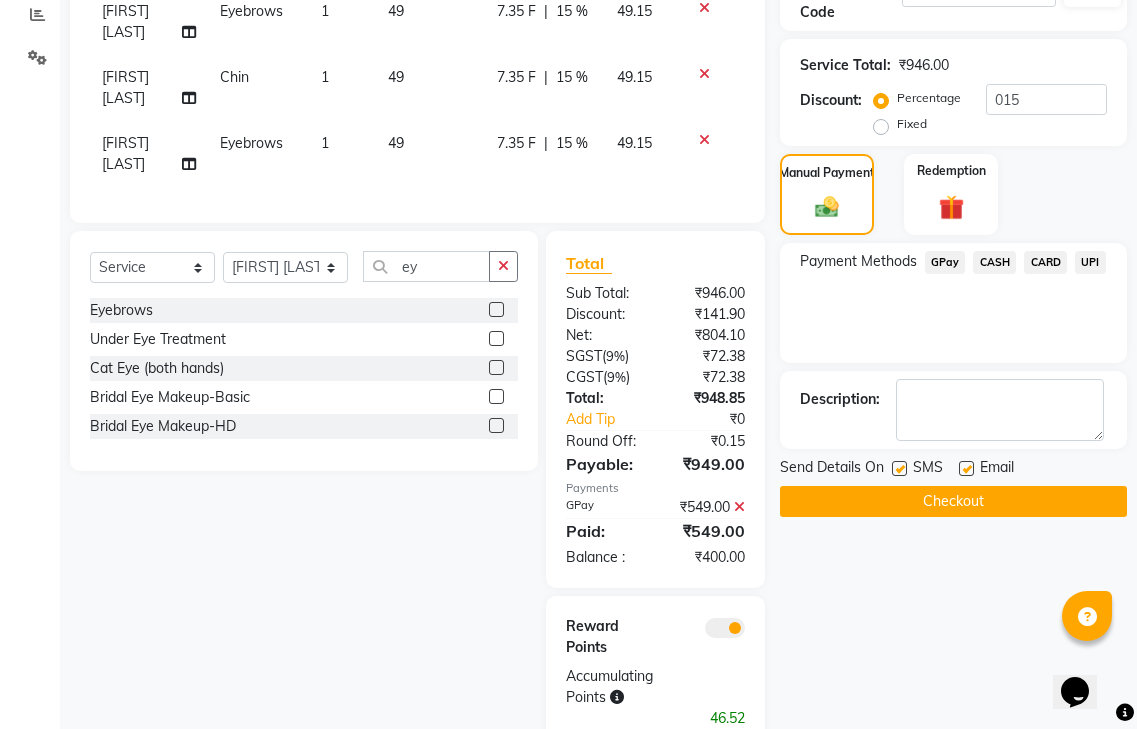 scroll, scrollTop: 430, scrollLeft: 0, axis: vertical 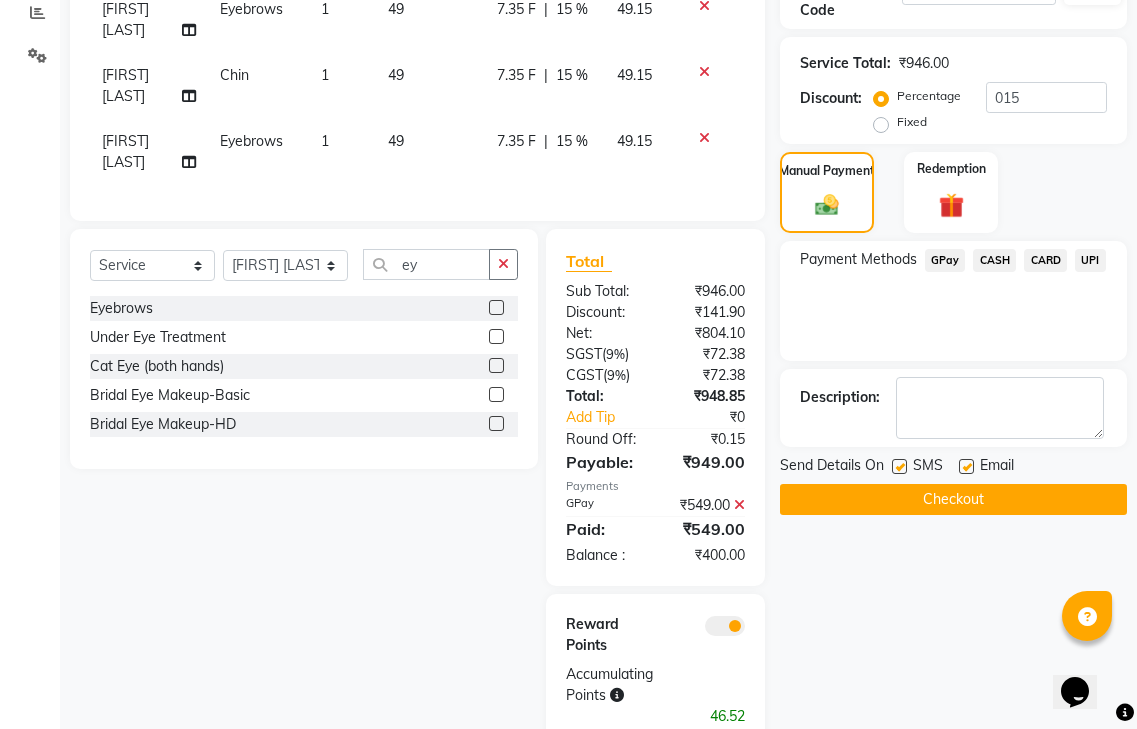 click on "CASH" 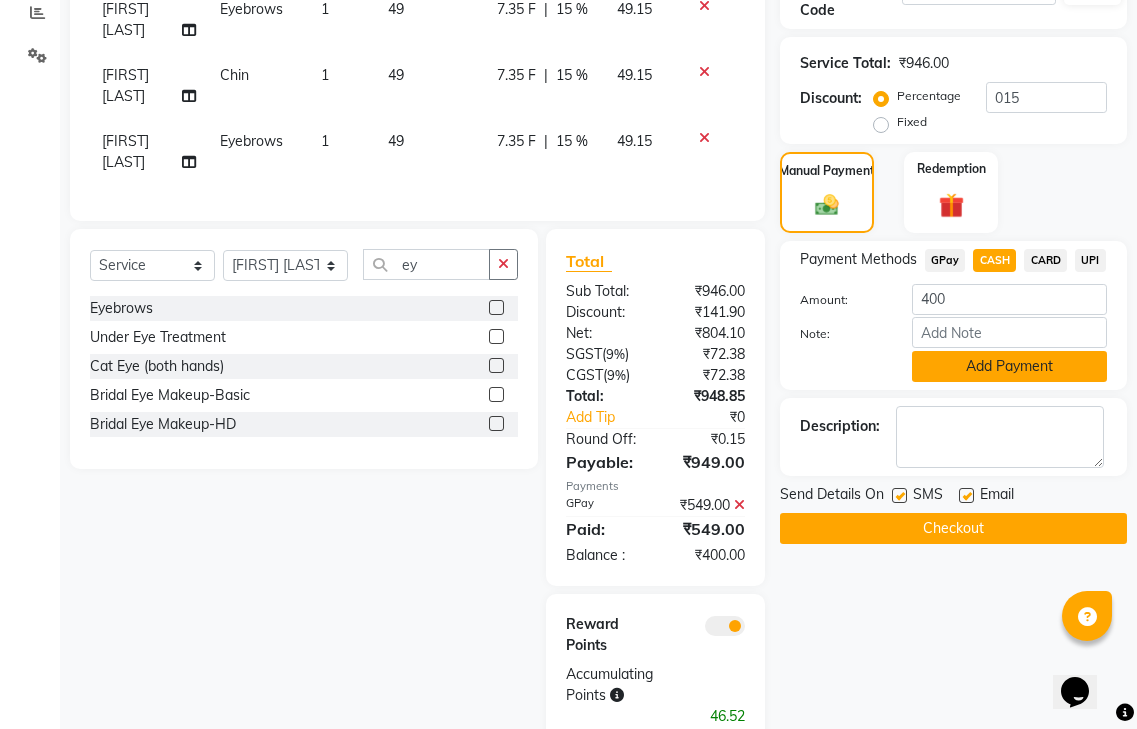 click on "Add Payment" 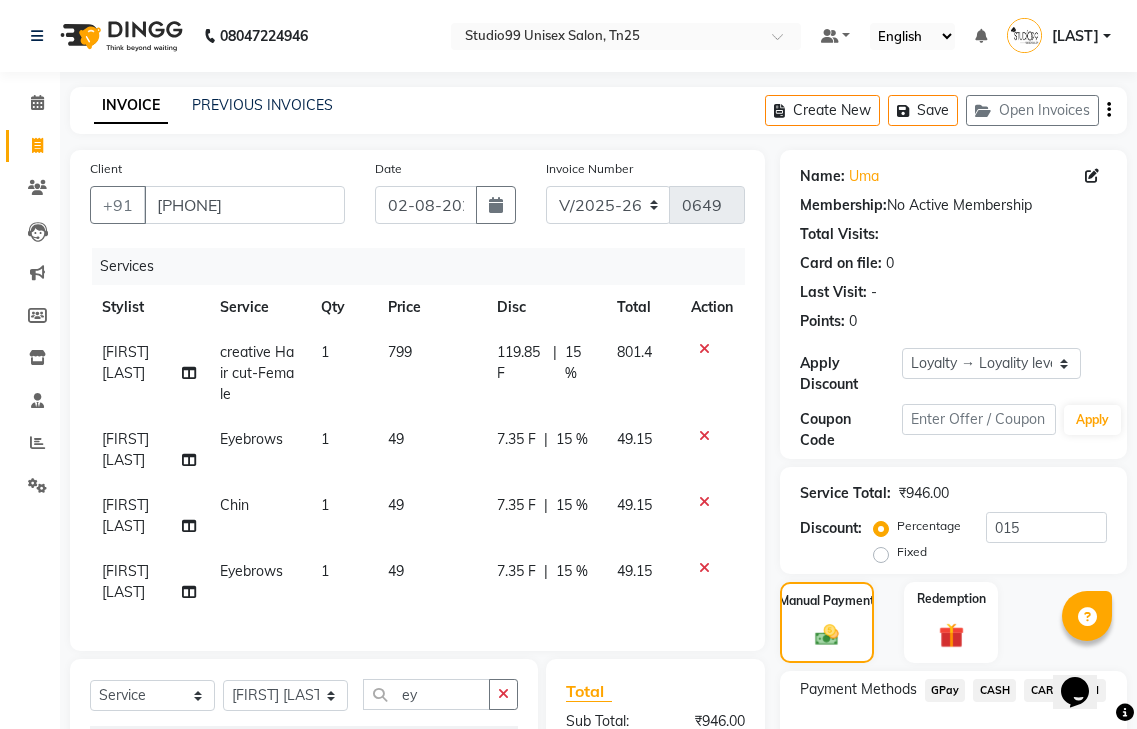 scroll, scrollTop: 492, scrollLeft: 0, axis: vertical 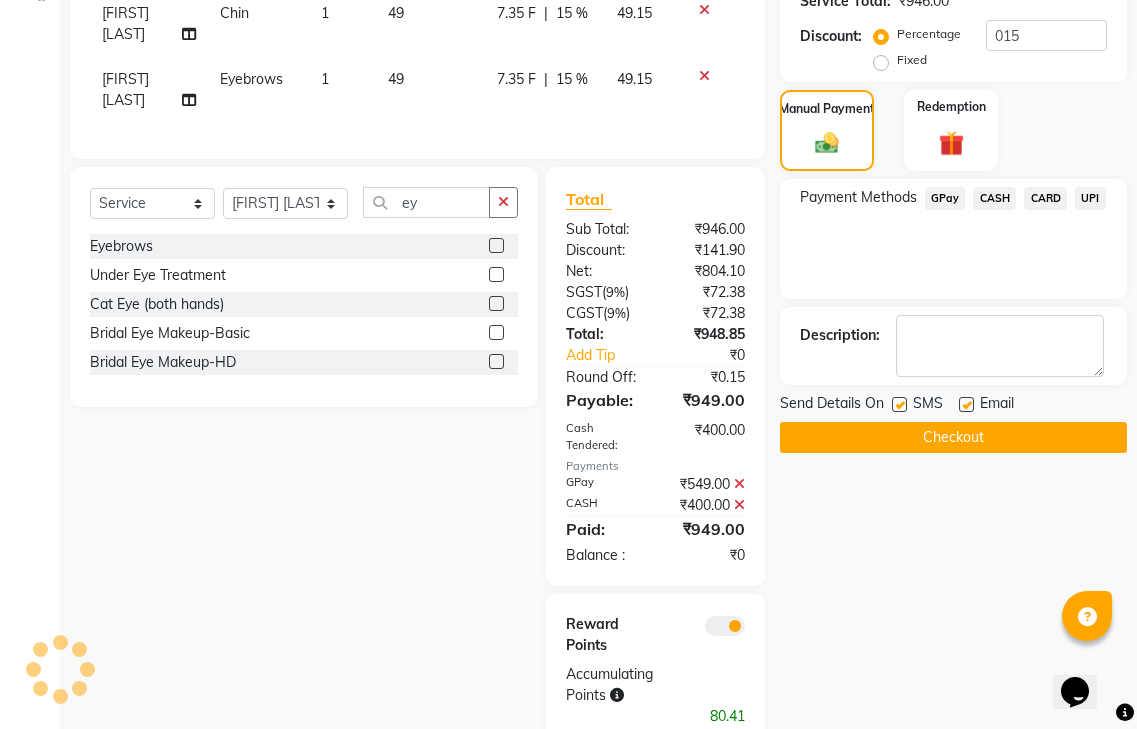 click on "GPay" 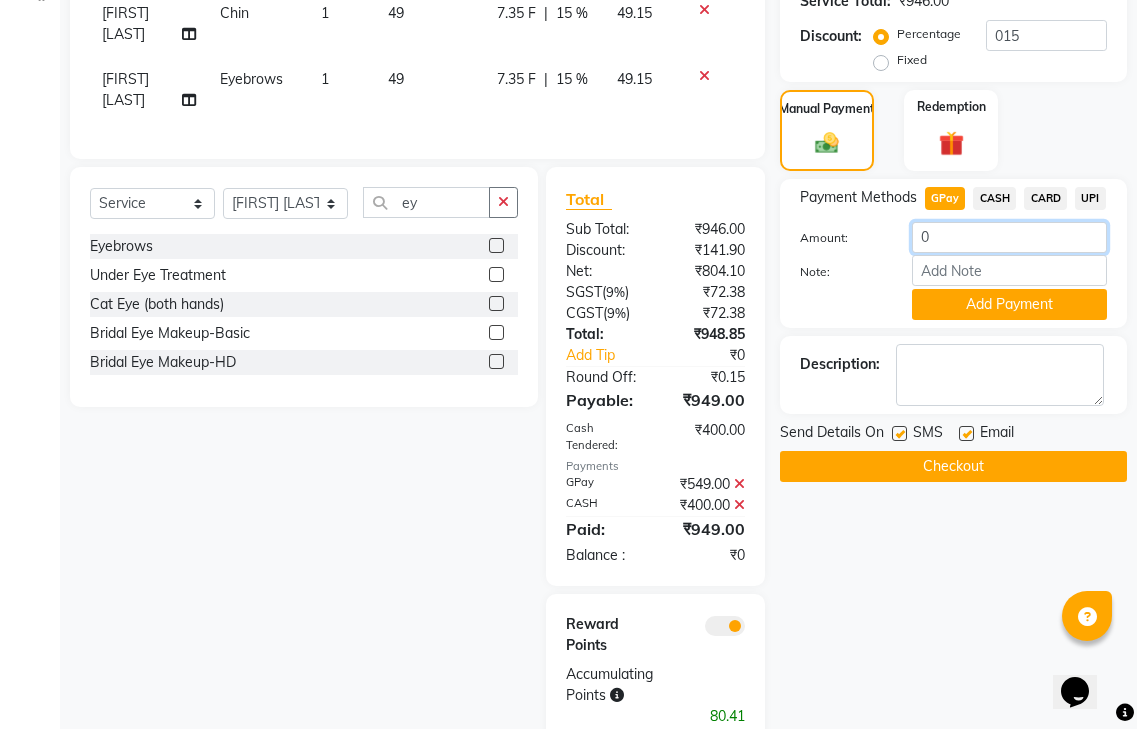 click on "0" 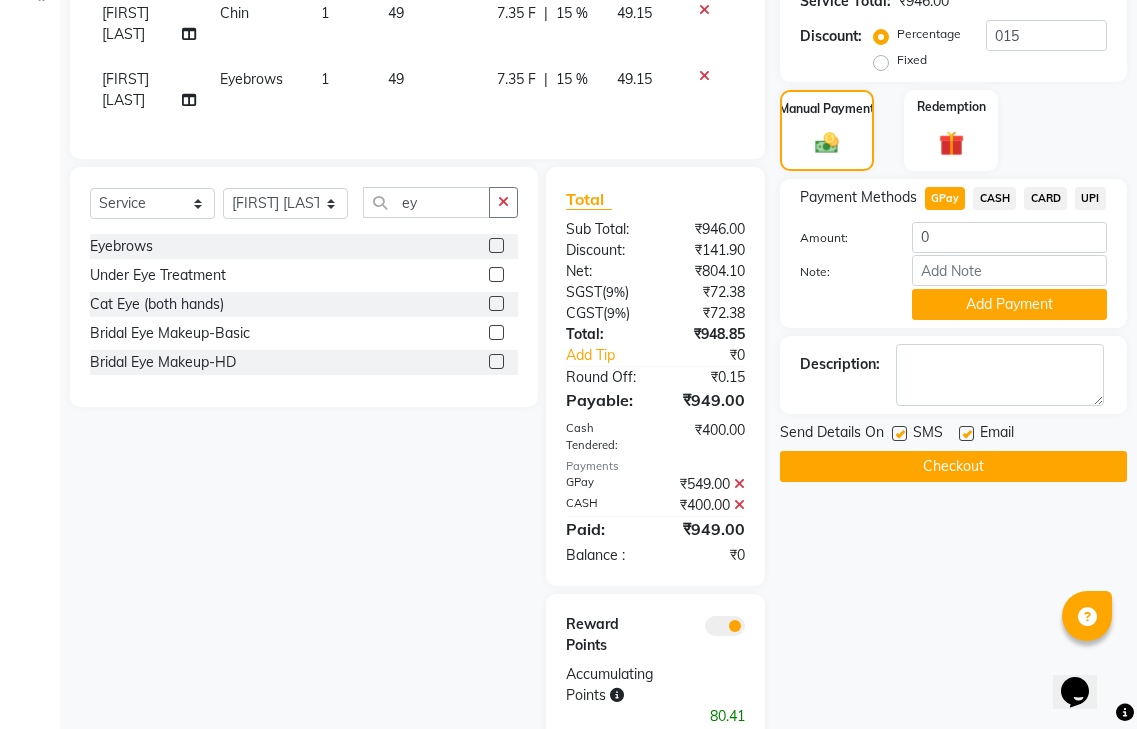 click 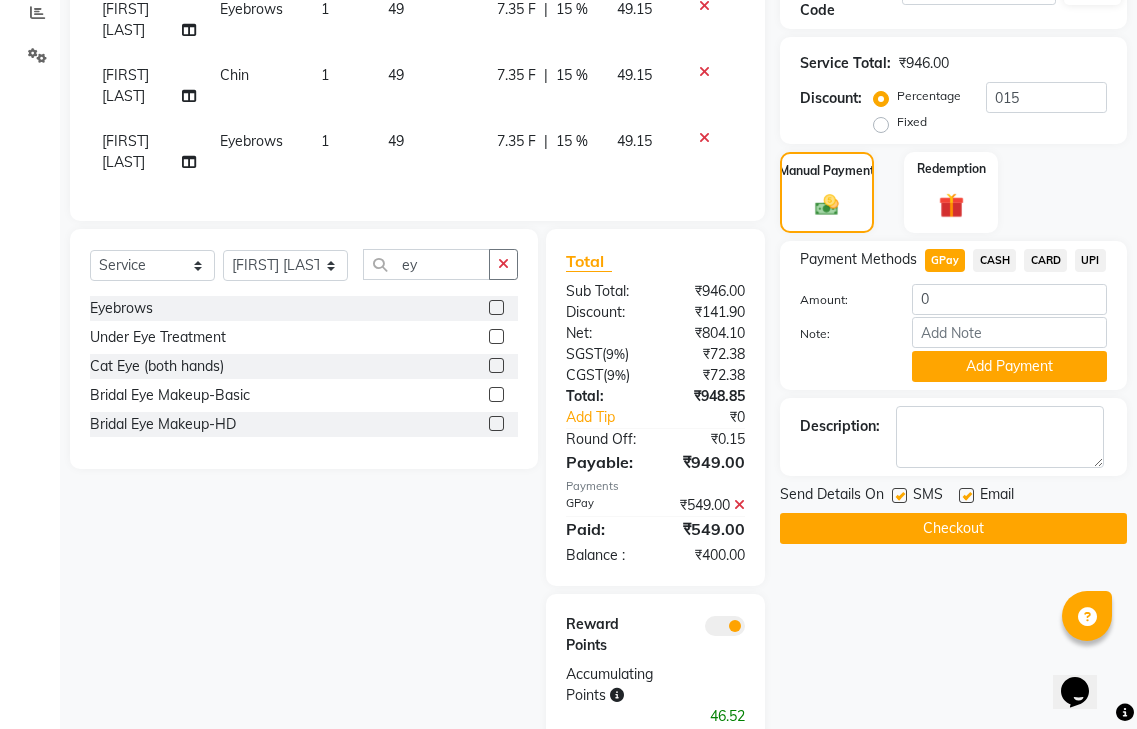 click 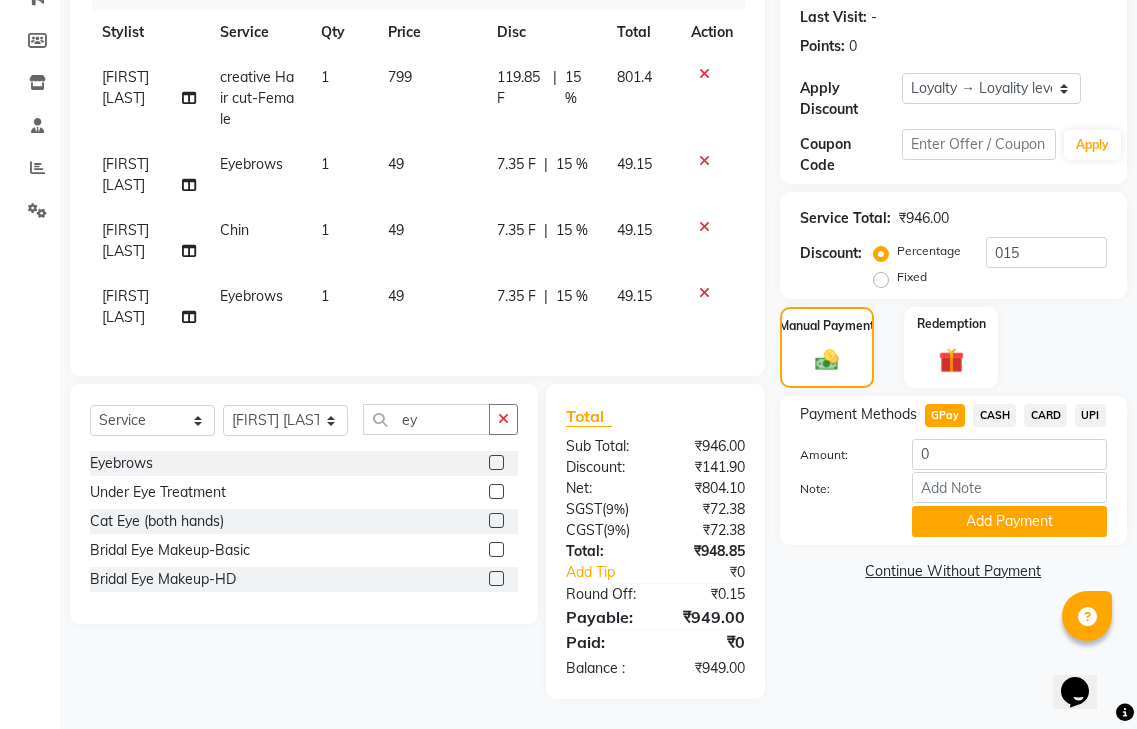 scroll, scrollTop: 227, scrollLeft: 0, axis: vertical 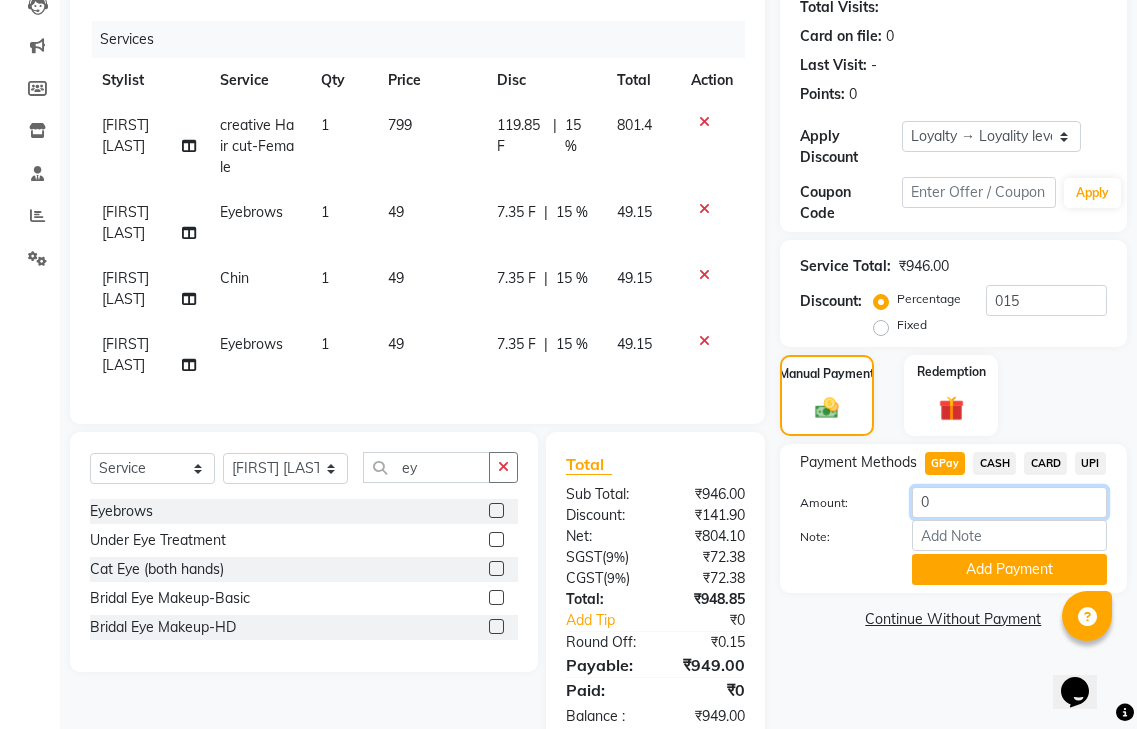 click on "0" 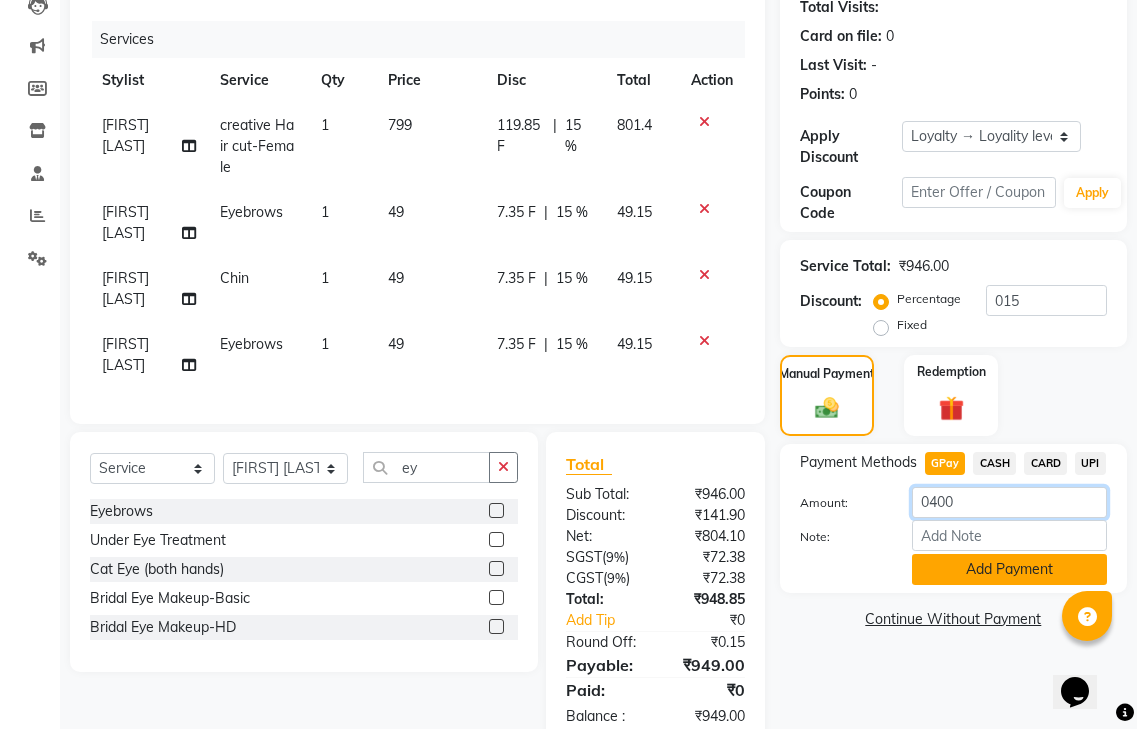 type on "0400" 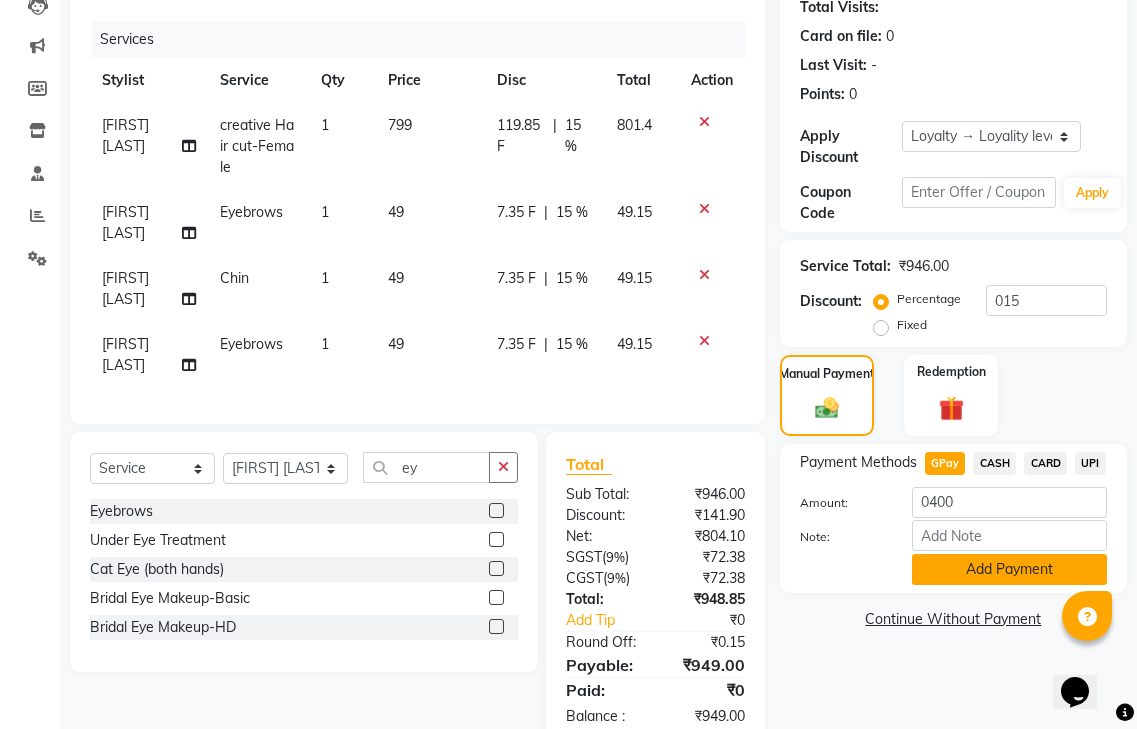click on "Add Payment" 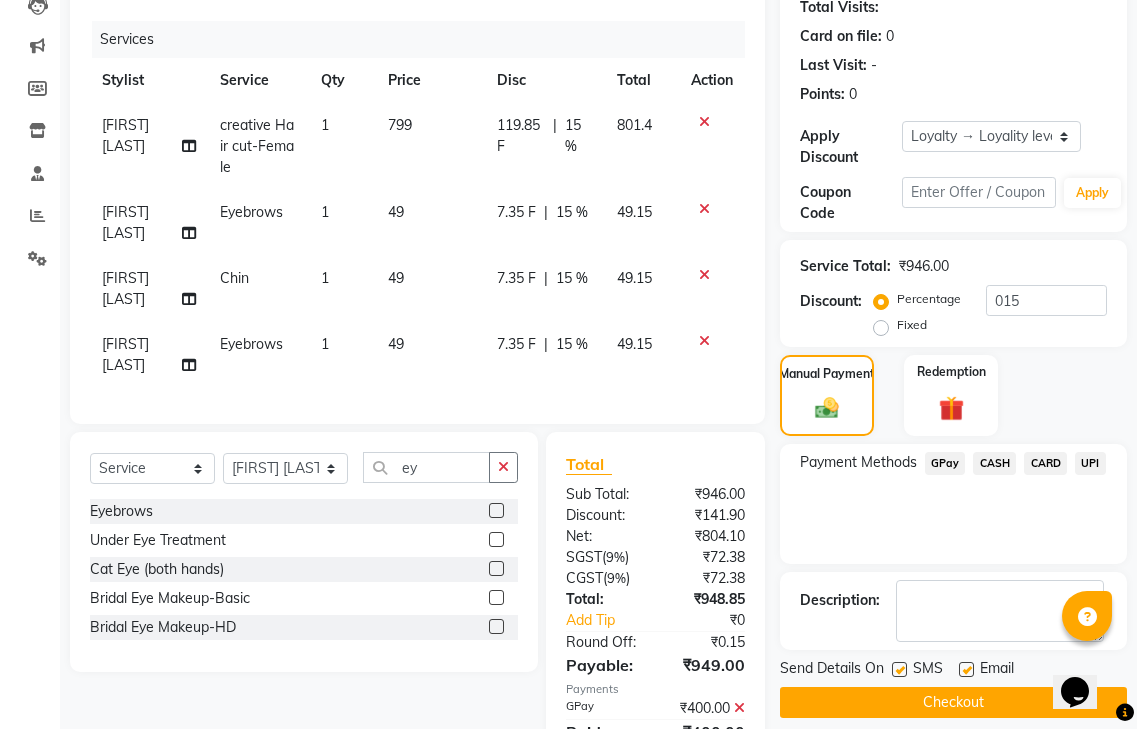 click on "CASH" 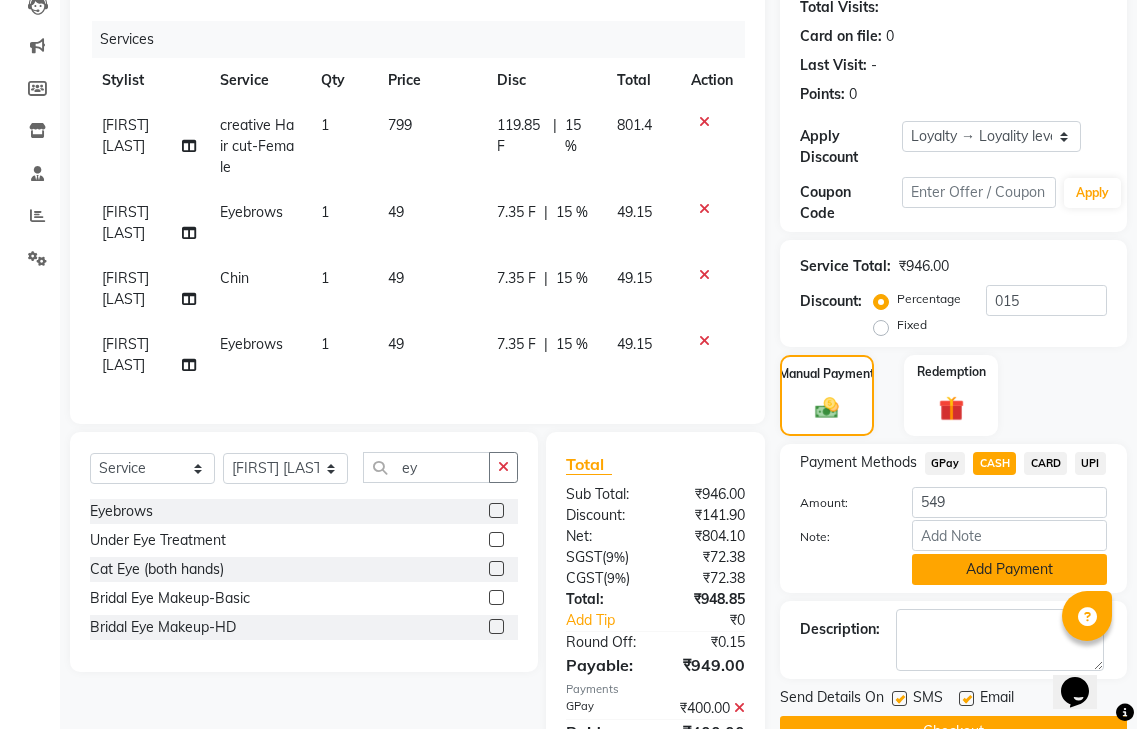 scroll, scrollTop: 430, scrollLeft: 0, axis: vertical 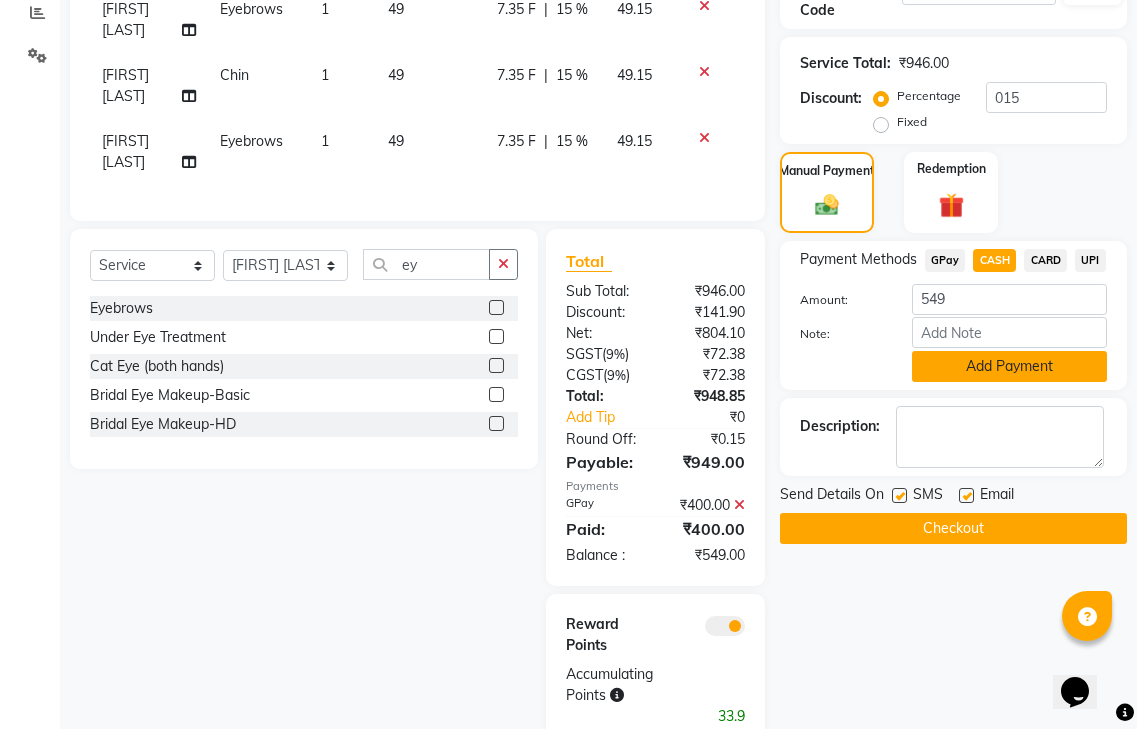 click on "Add Payment" 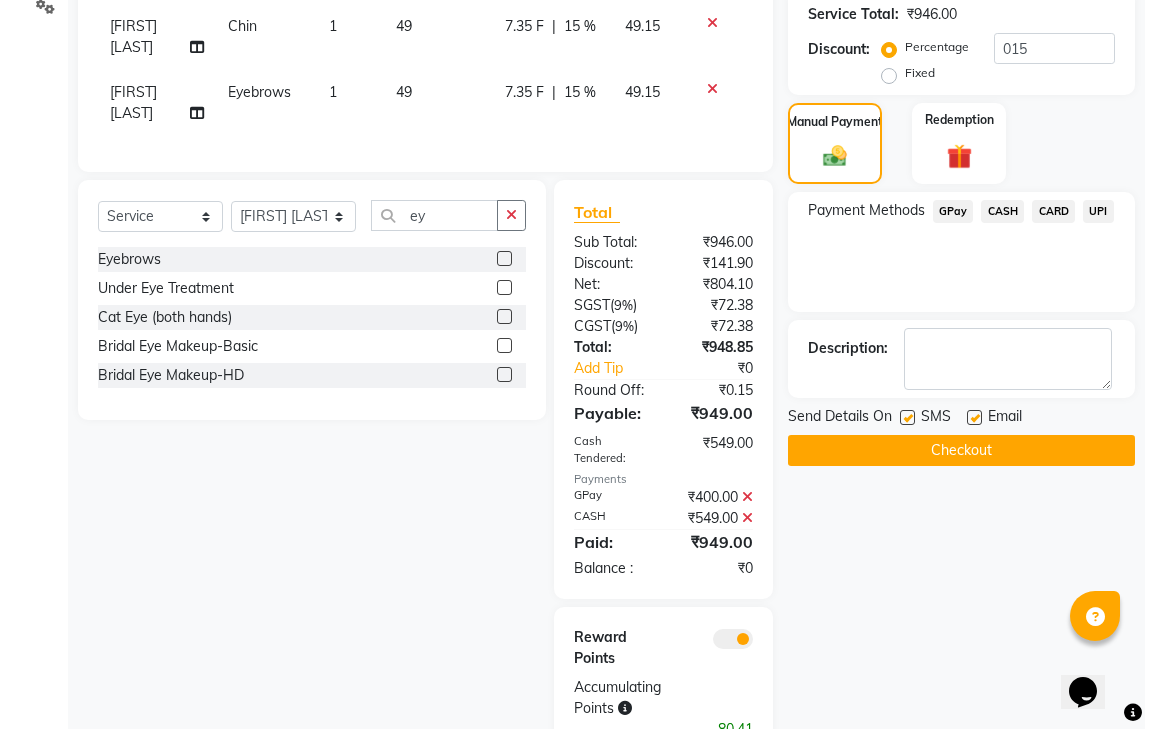 scroll, scrollTop: 492, scrollLeft: 0, axis: vertical 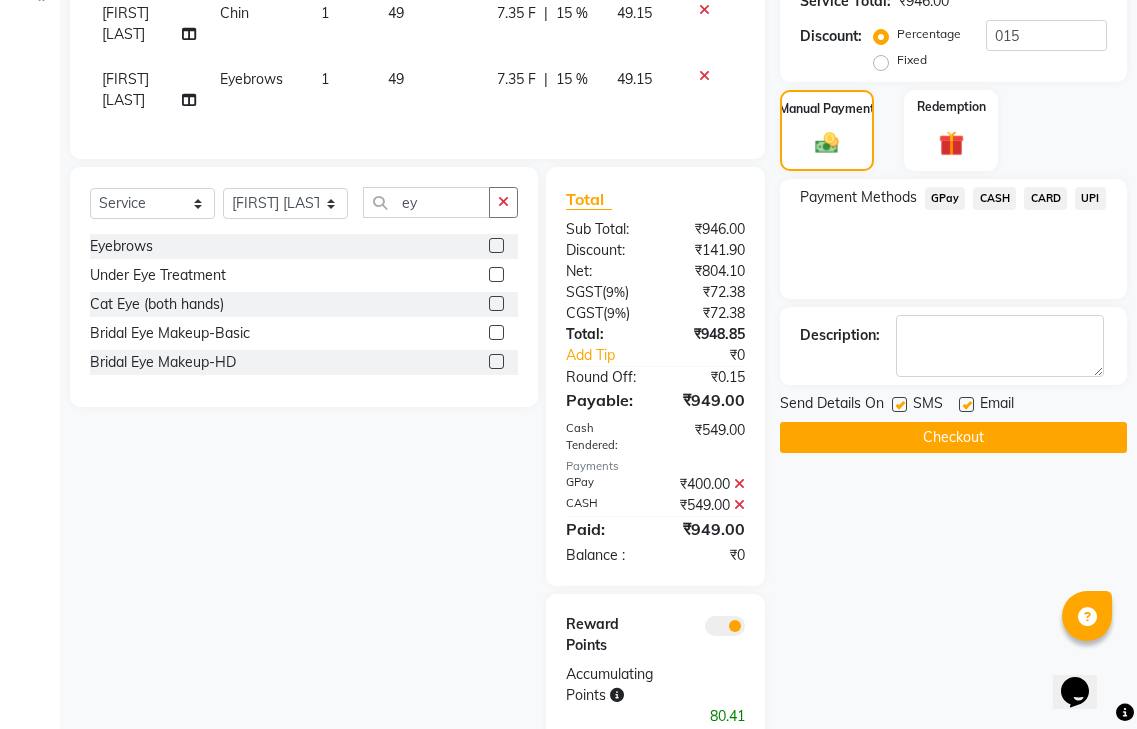 click 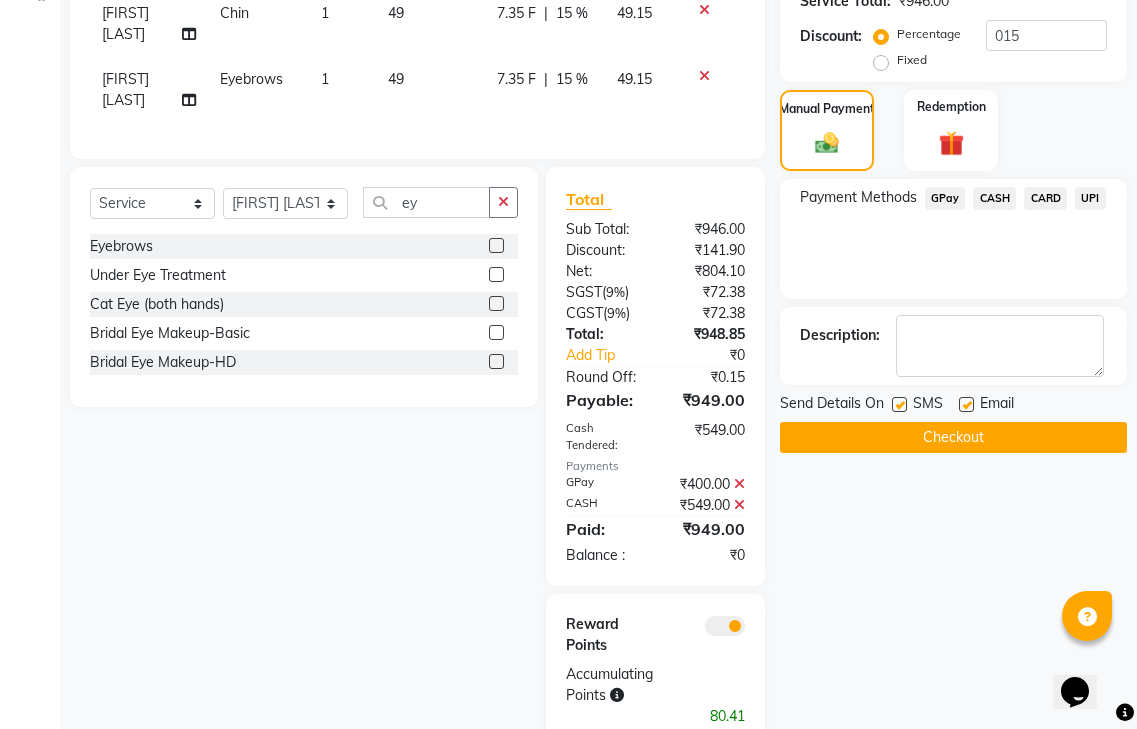 click 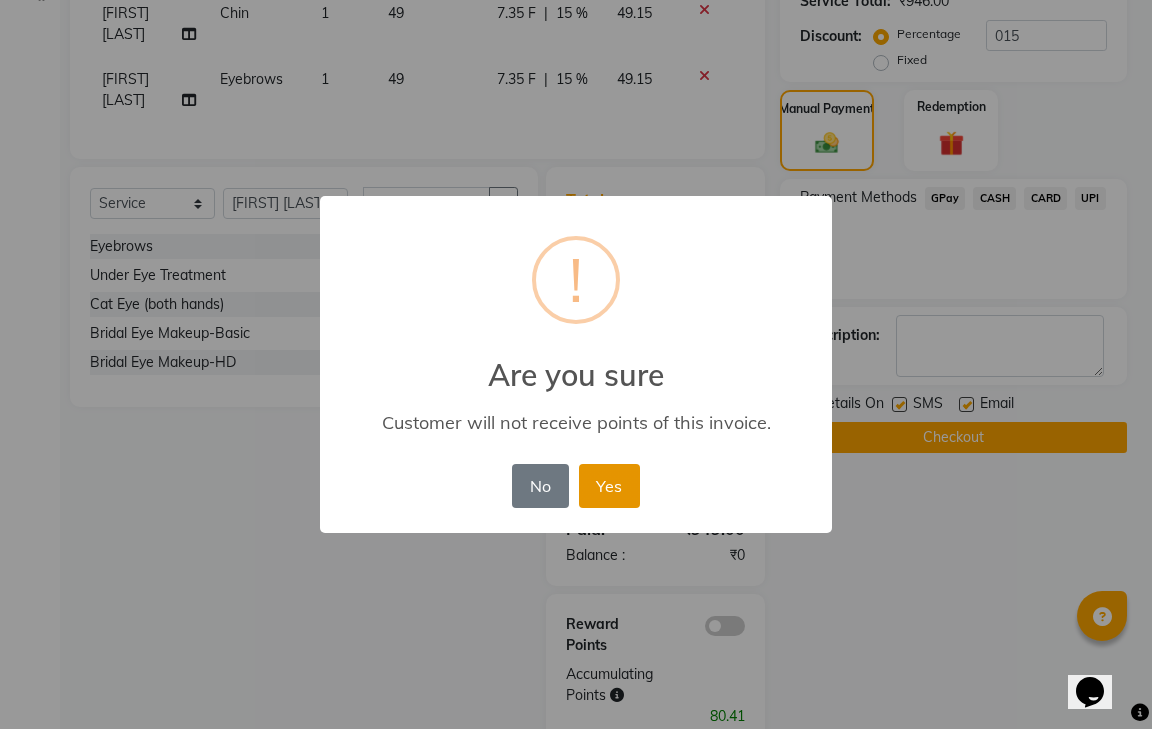 click on "Yes" at bounding box center [609, 486] 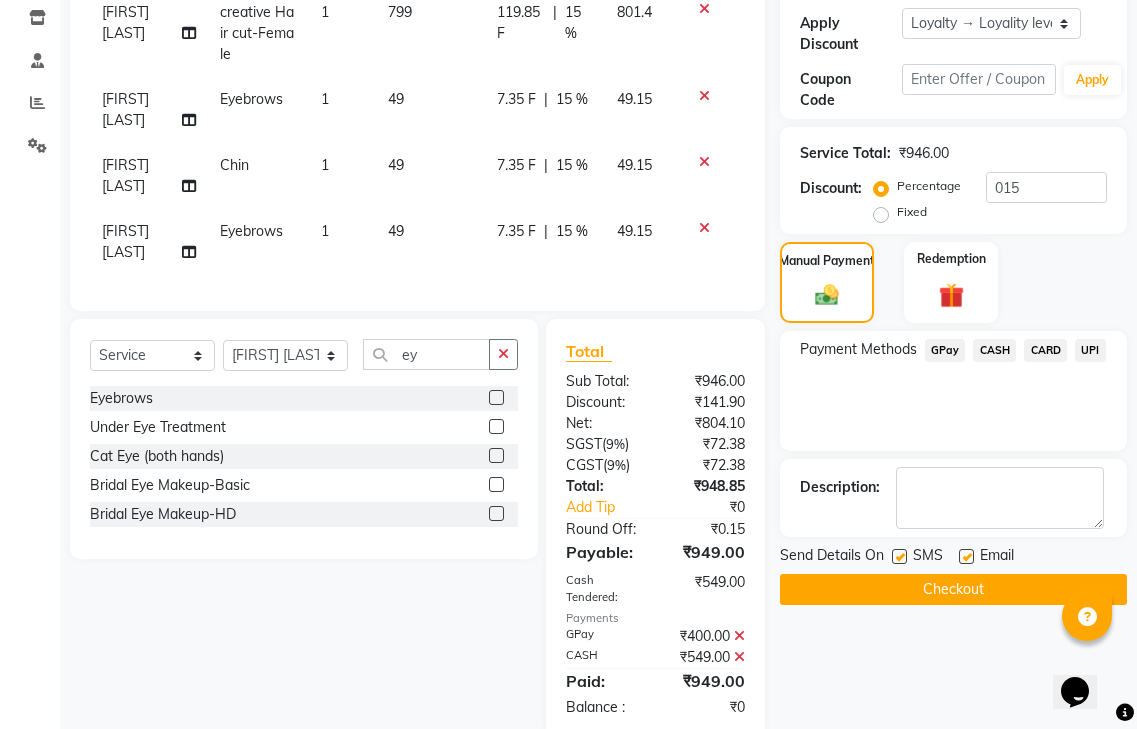 scroll, scrollTop: 421, scrollLeft: 0, axis: vertical 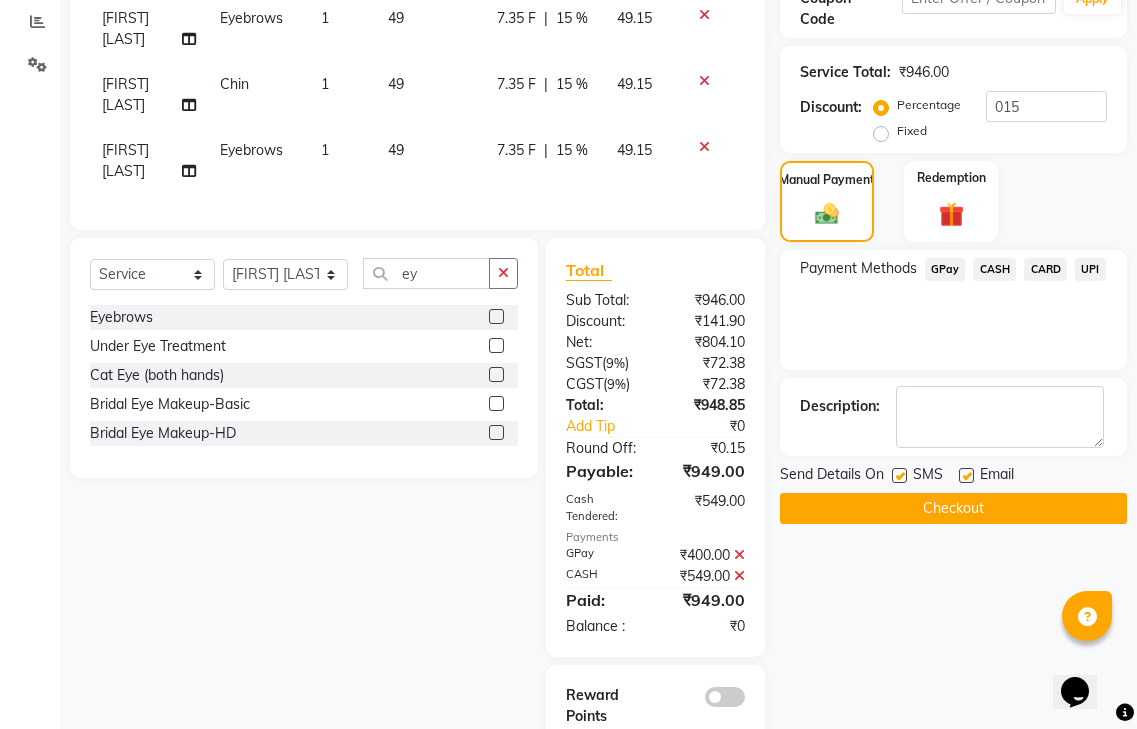 click on "Checkout" 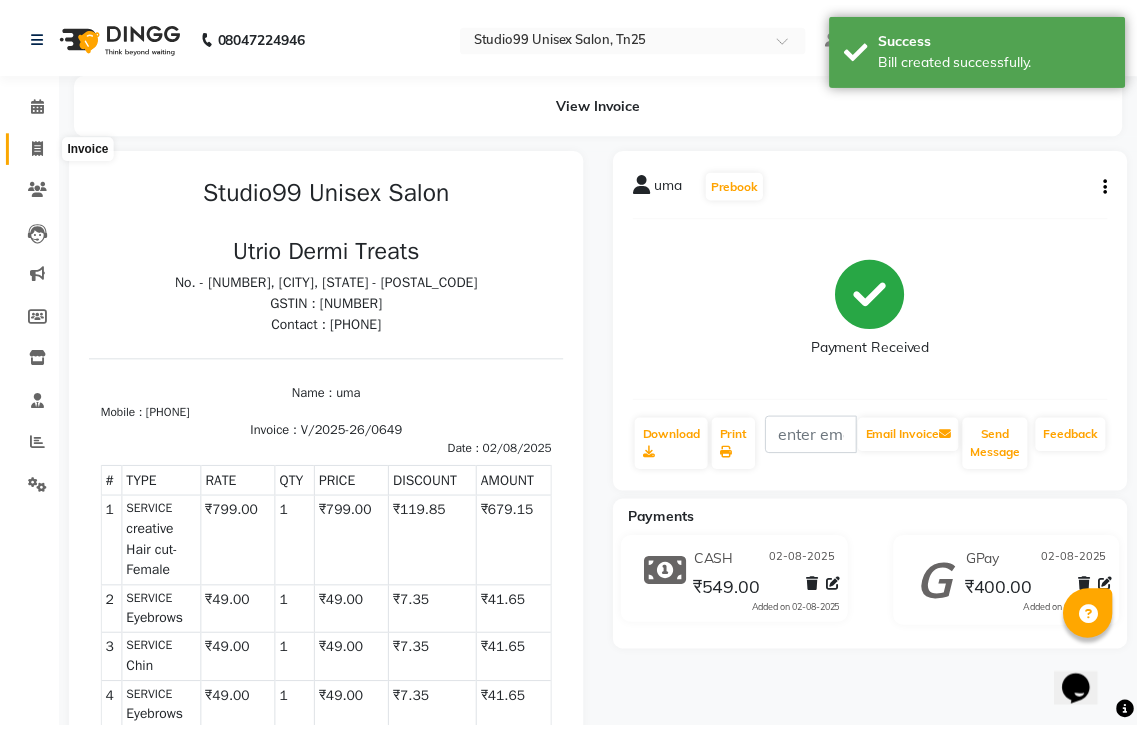 scroll, scrollTop: 0, scrollLeft: 0, axis: both 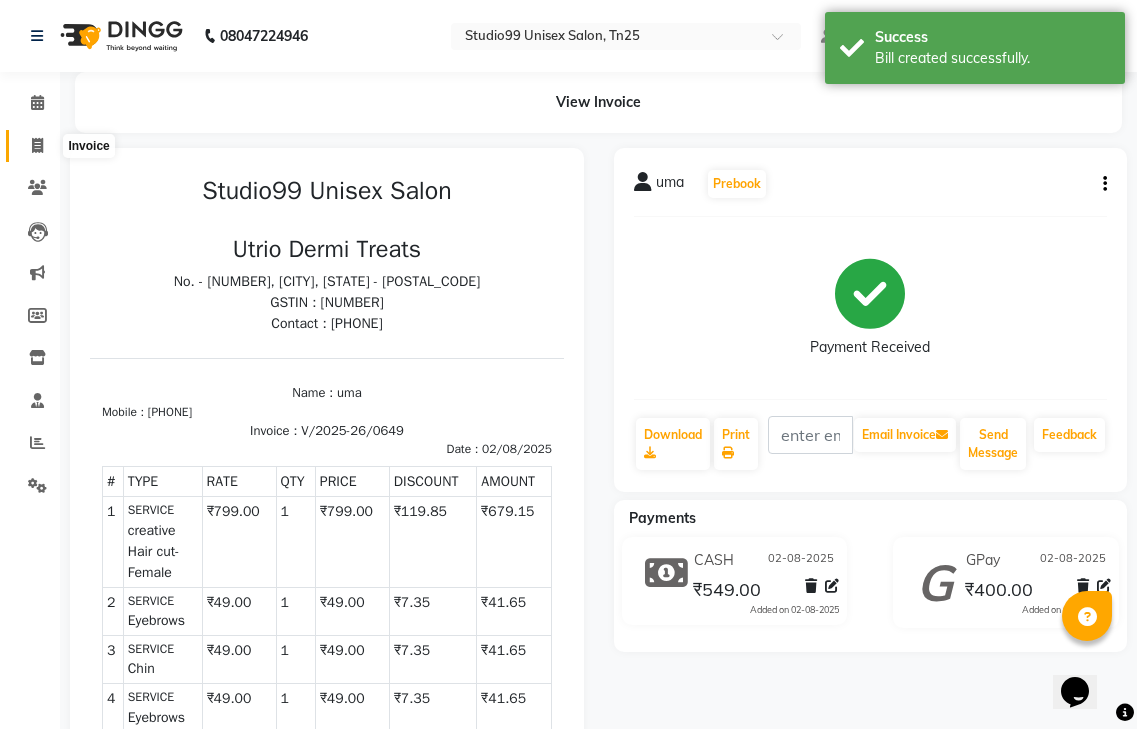 click 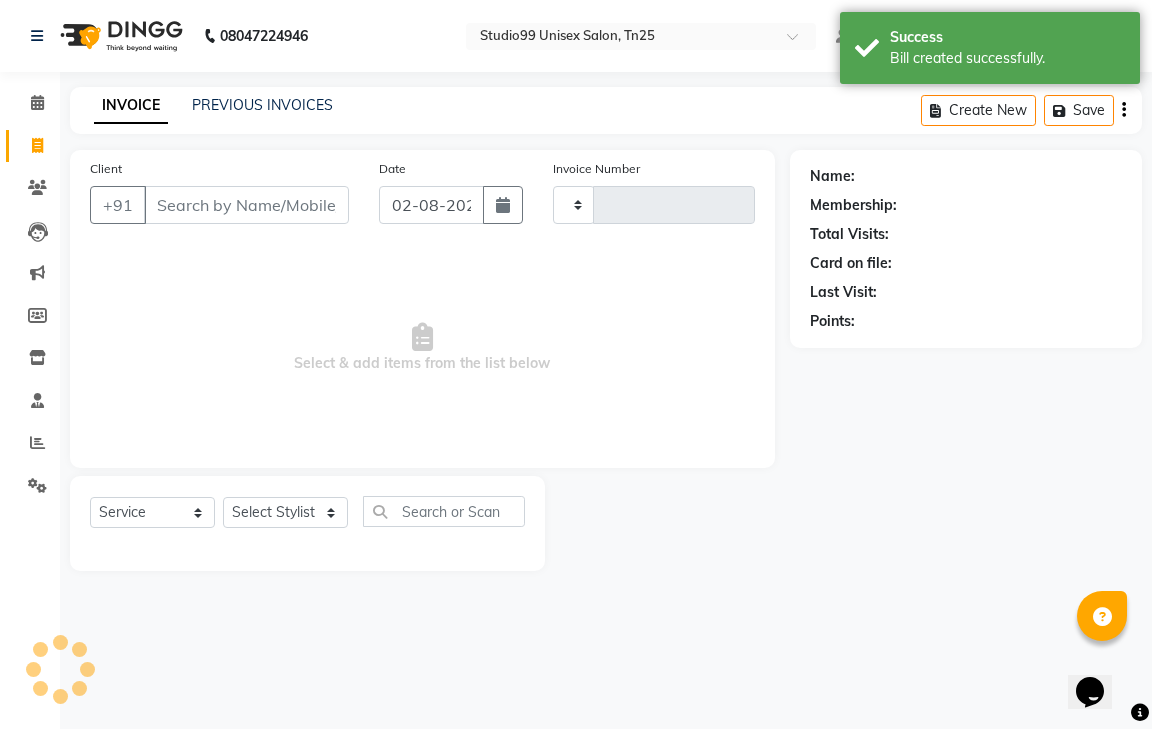 type on "0650" 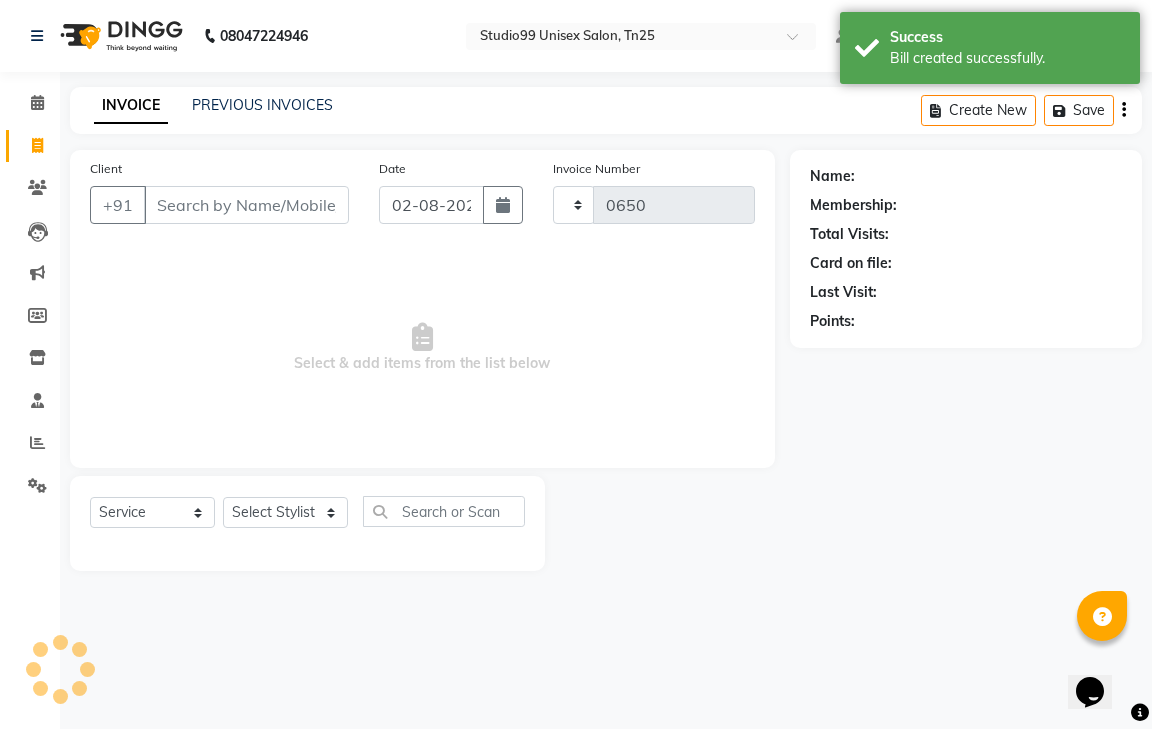 select on "8331" 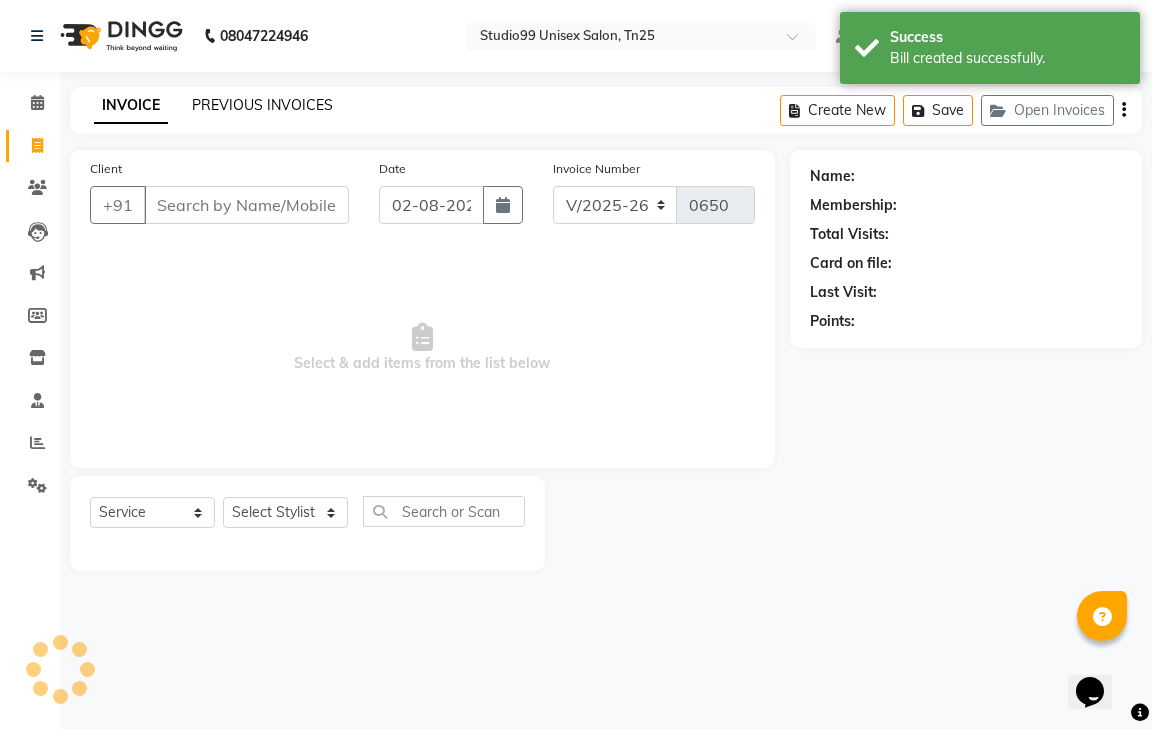click on "PREVIOUS INVOICES" 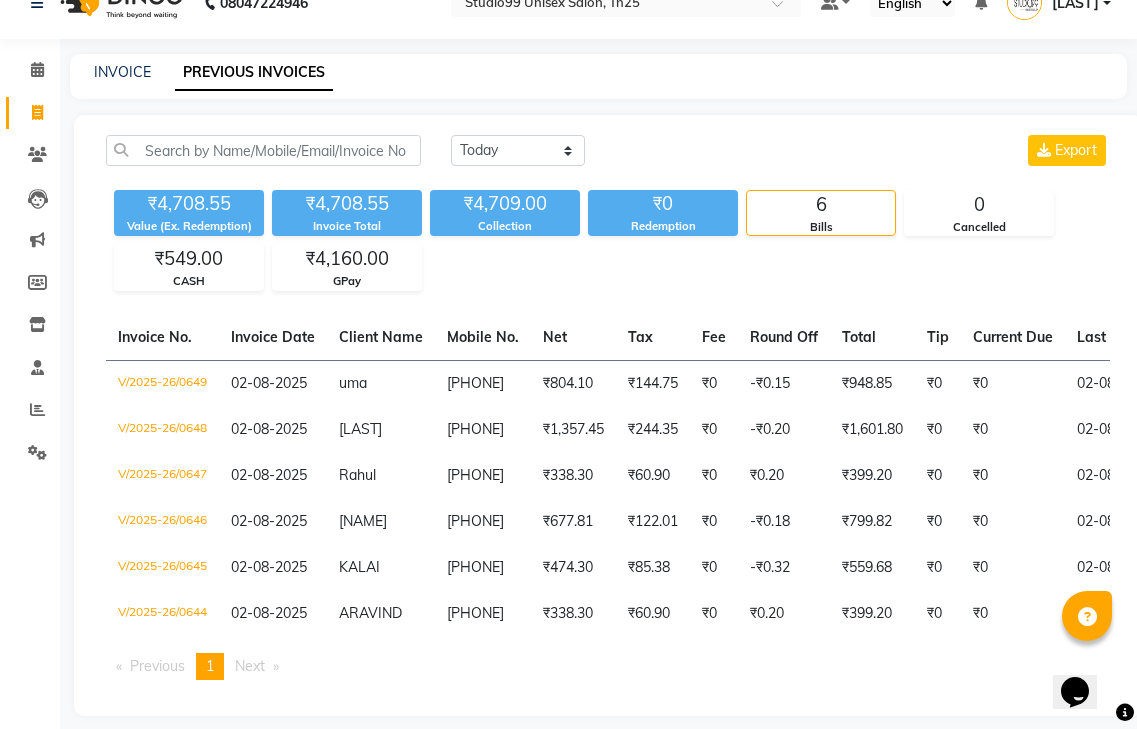 scroll, scrollTop: 65, scrollLeft: 0, axis: vertical 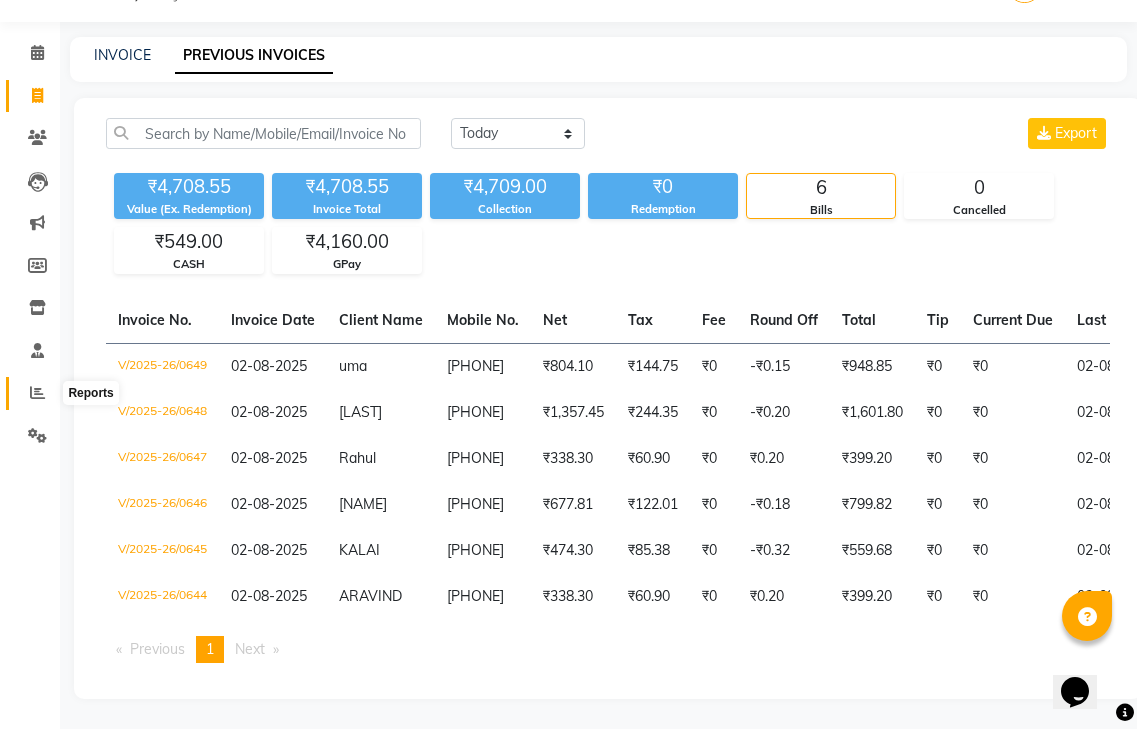 click 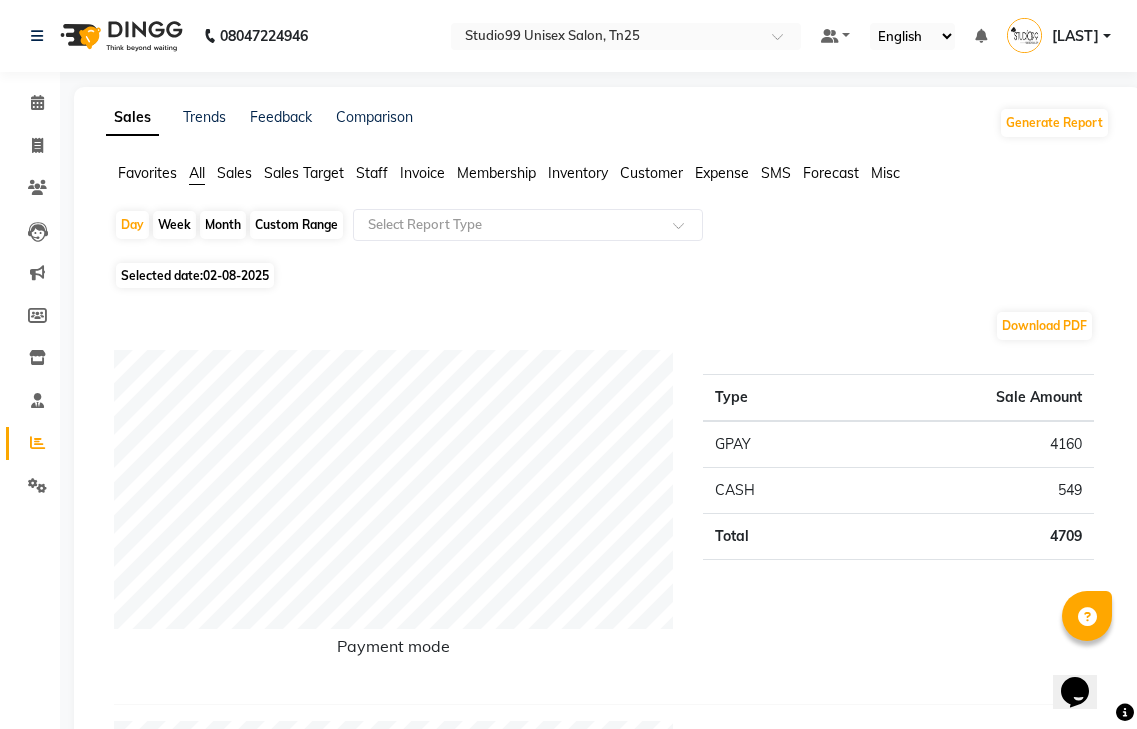 click on "Month" 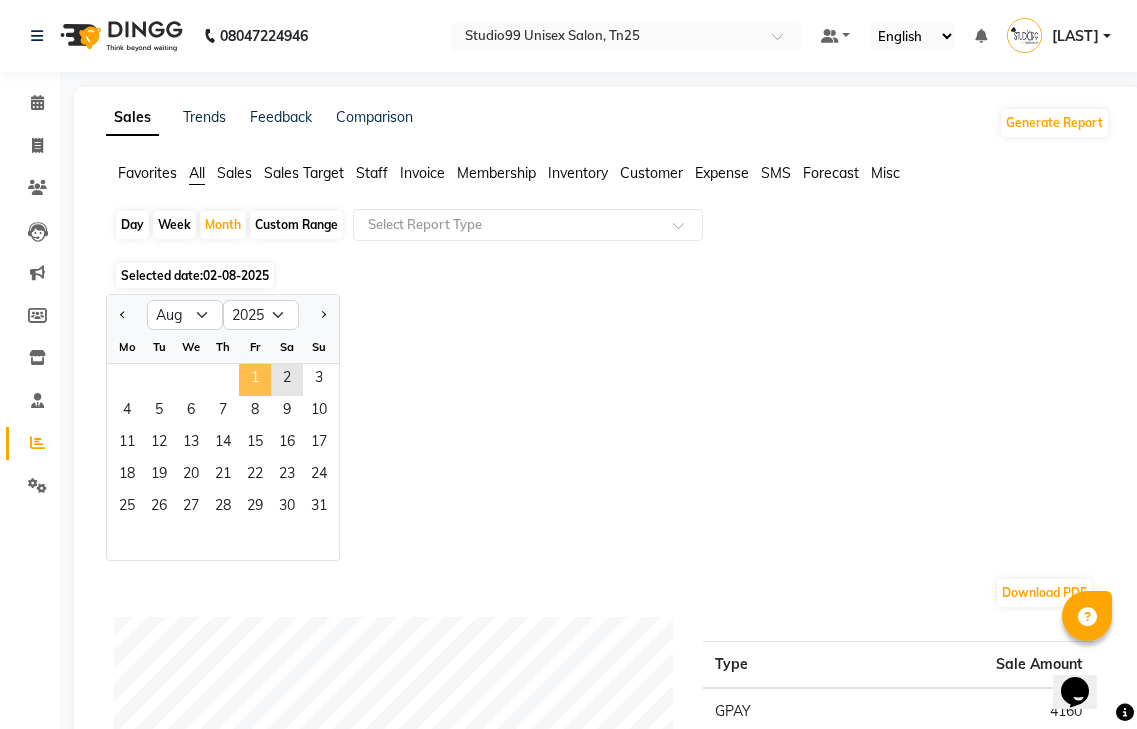 click on "1" 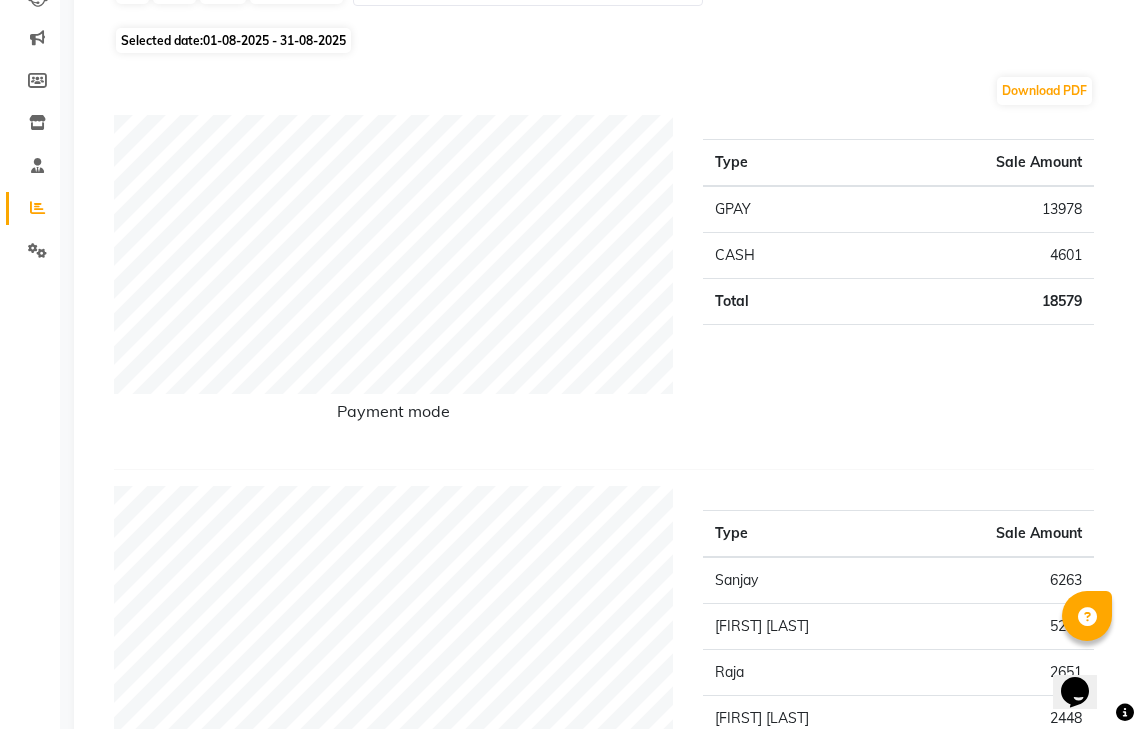 scroll, scrollTop: 0, scrollLeft: 0, axis: both 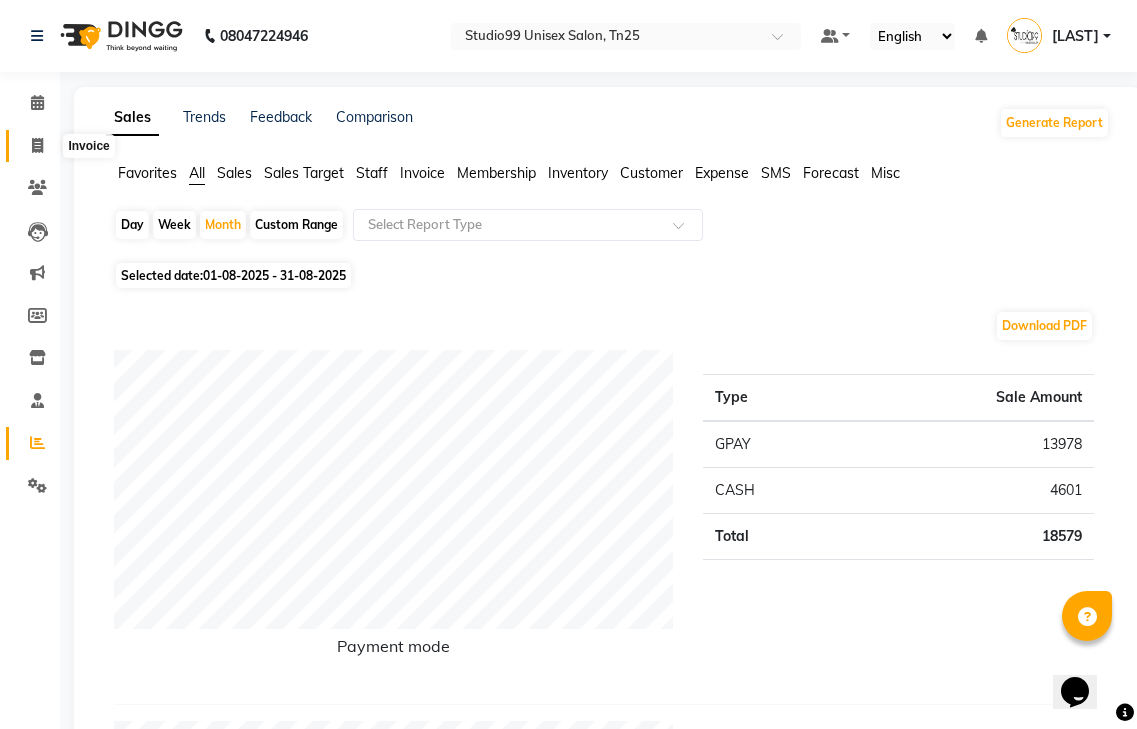 click 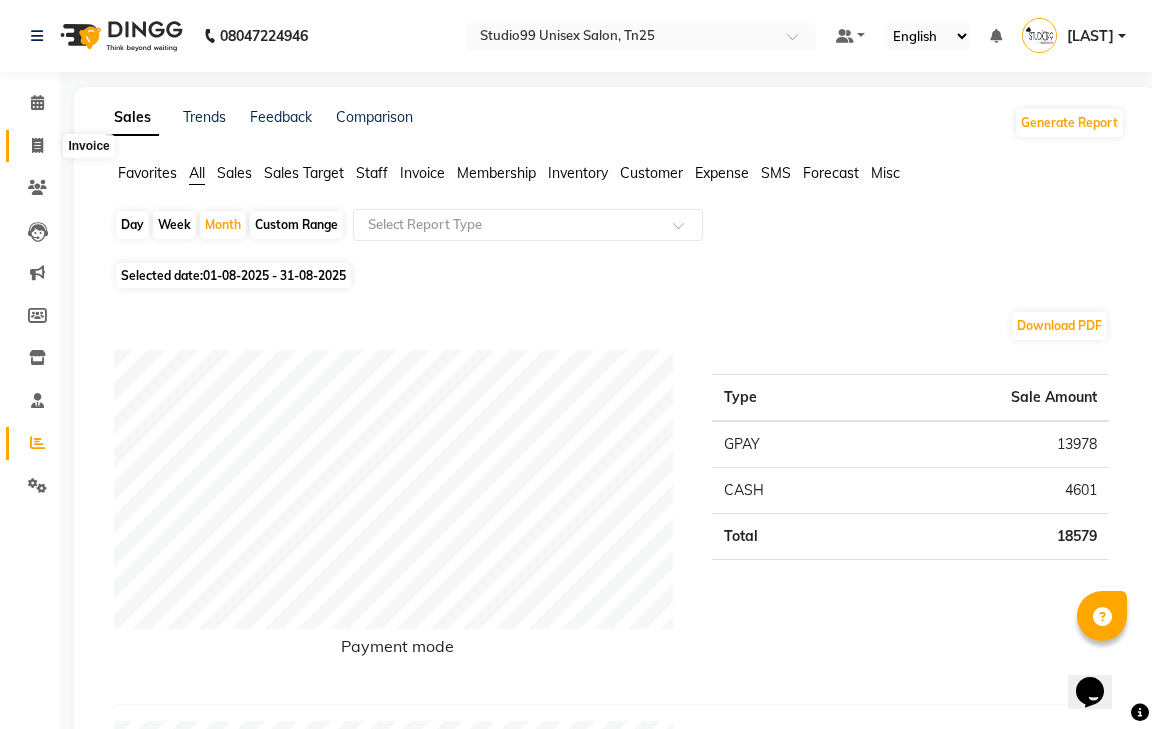 select on "service" 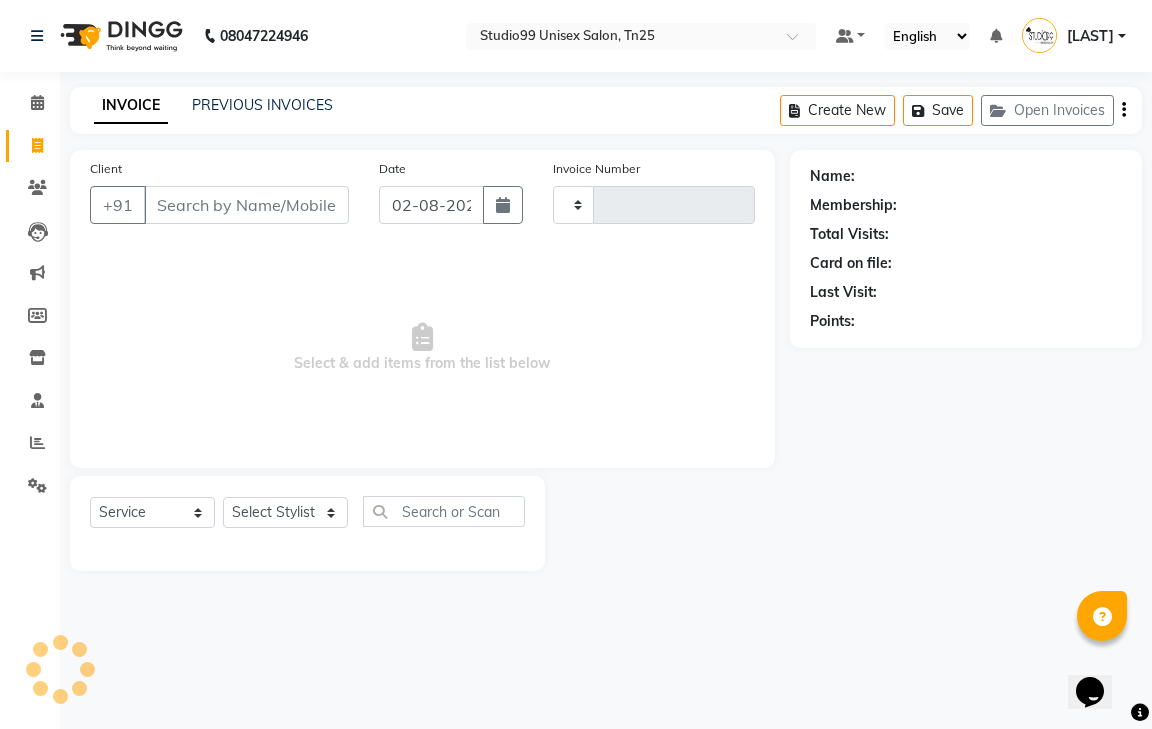type on "0650" 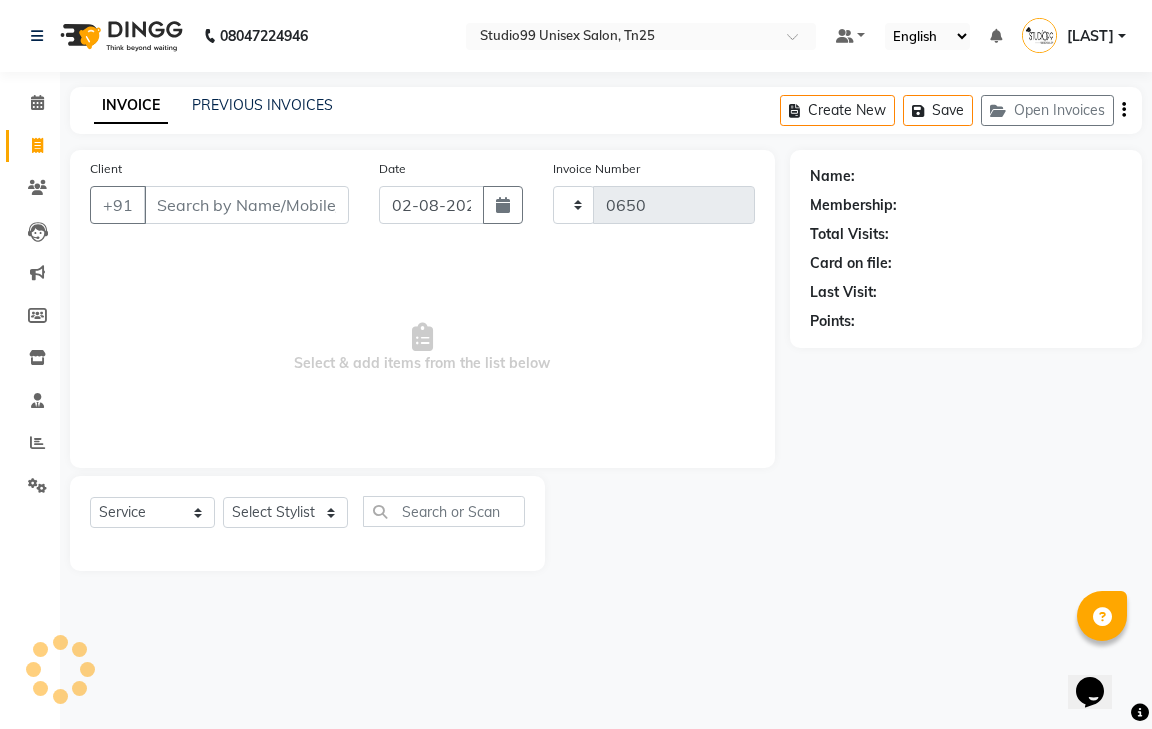 select on "8331" 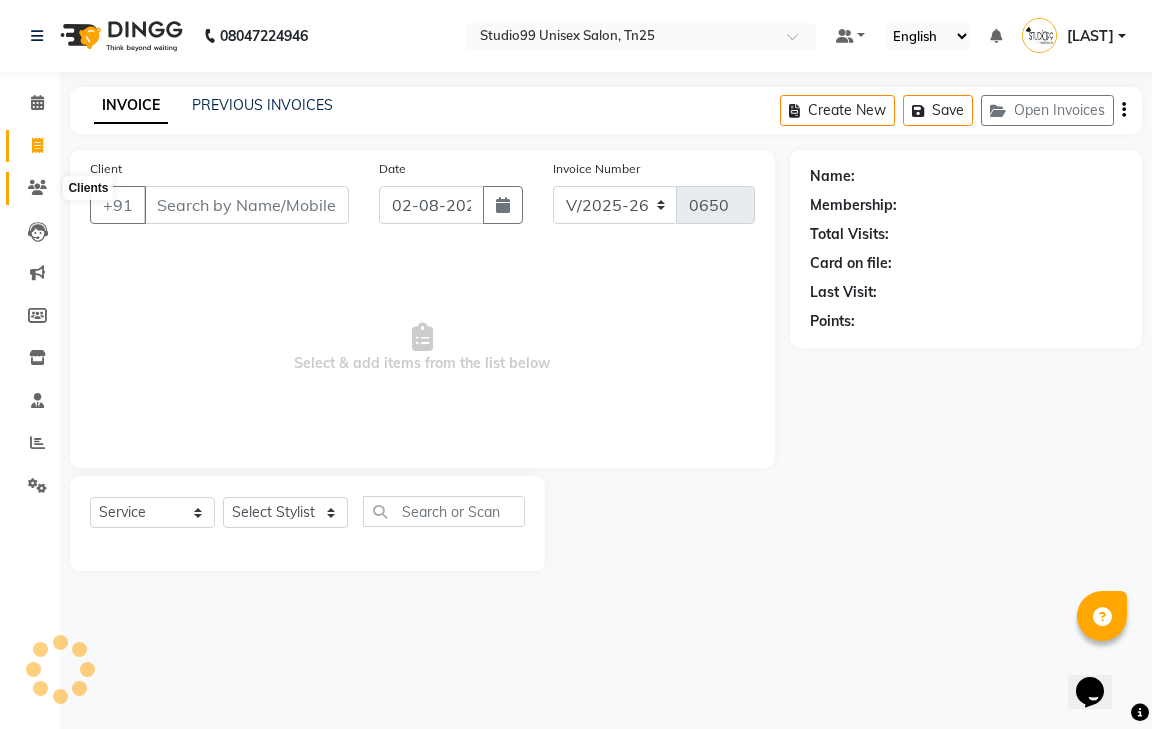 click 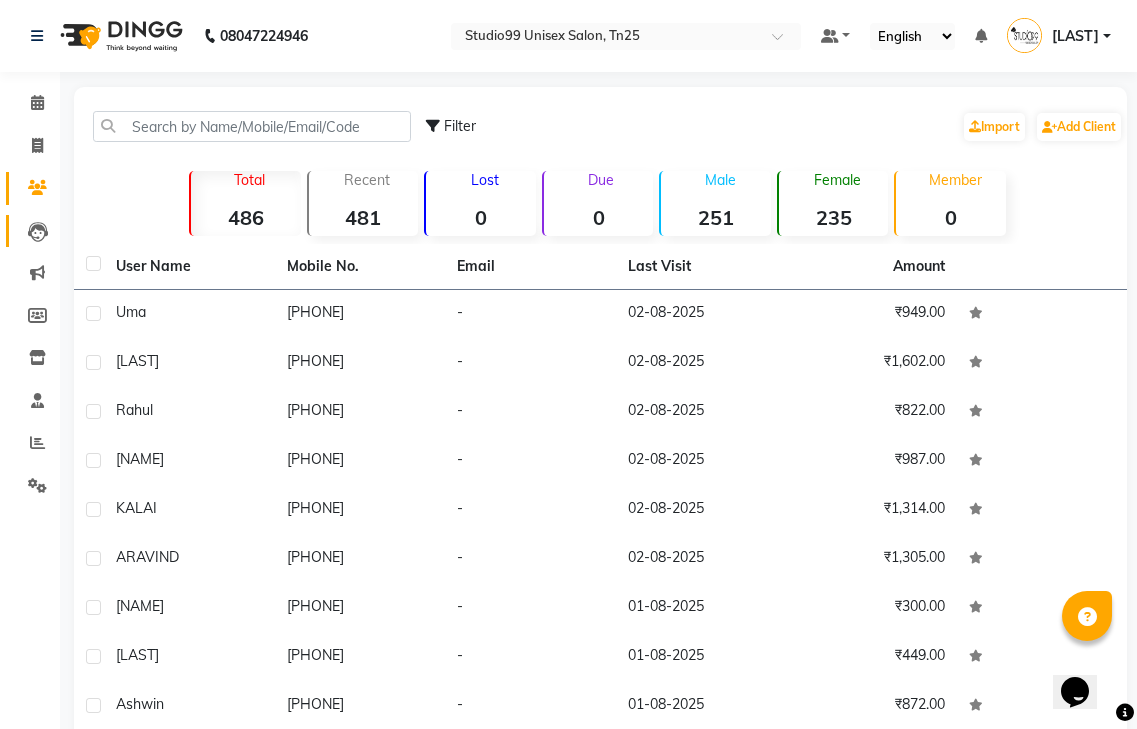 click on "Leads" 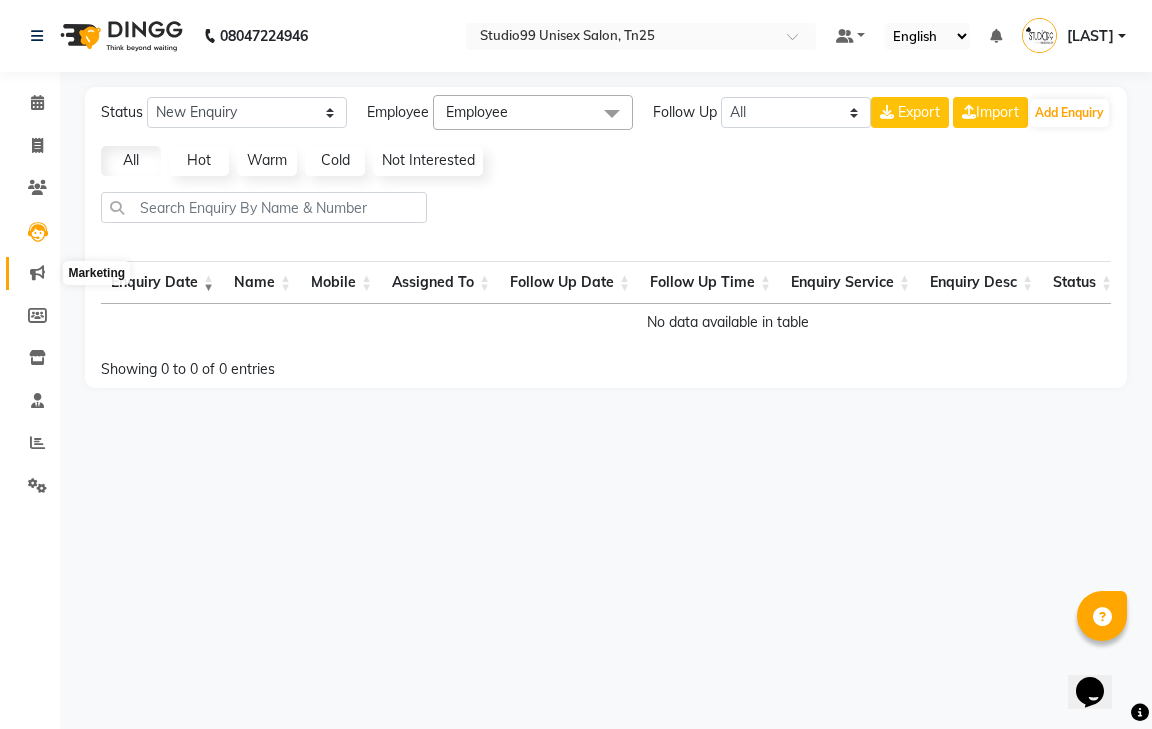 click 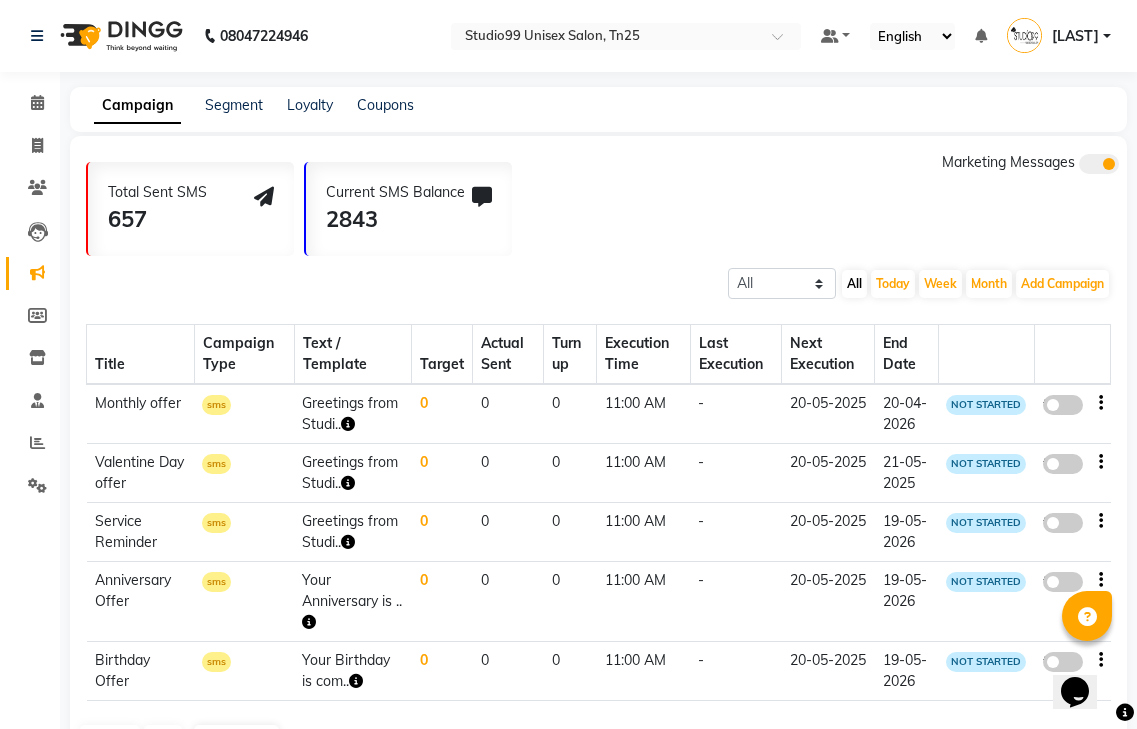 scroll, scrollTop: 62, scrollLeft: 0, axis: vertical 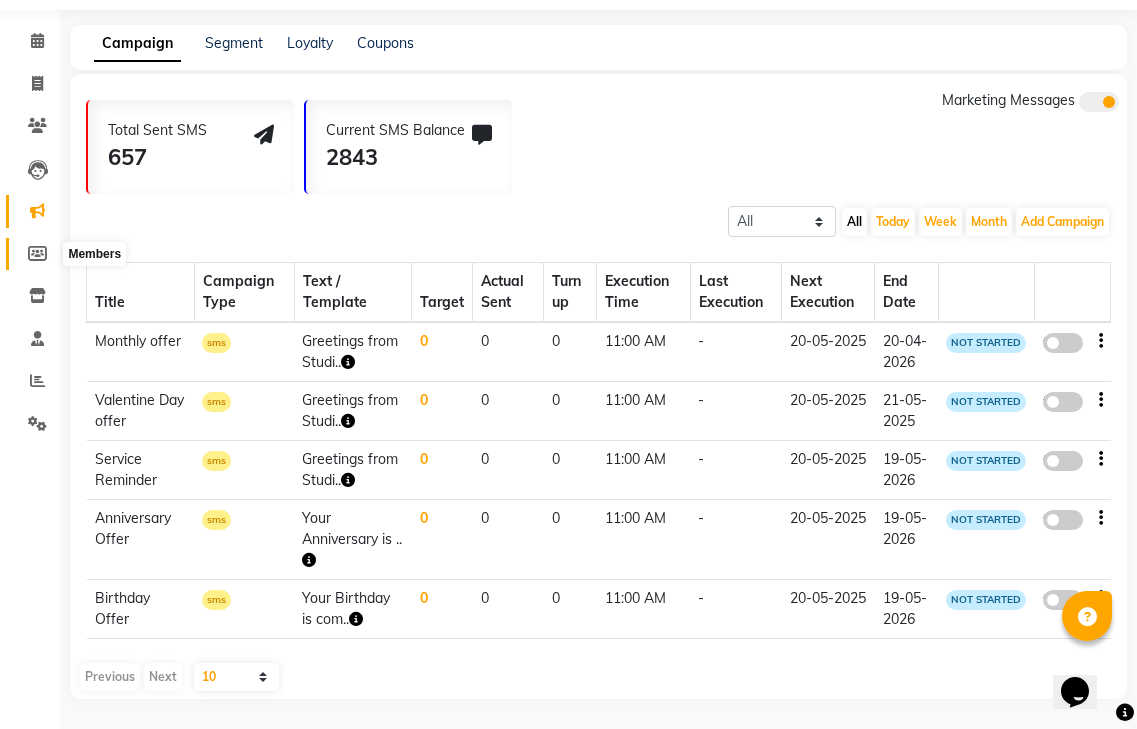 click 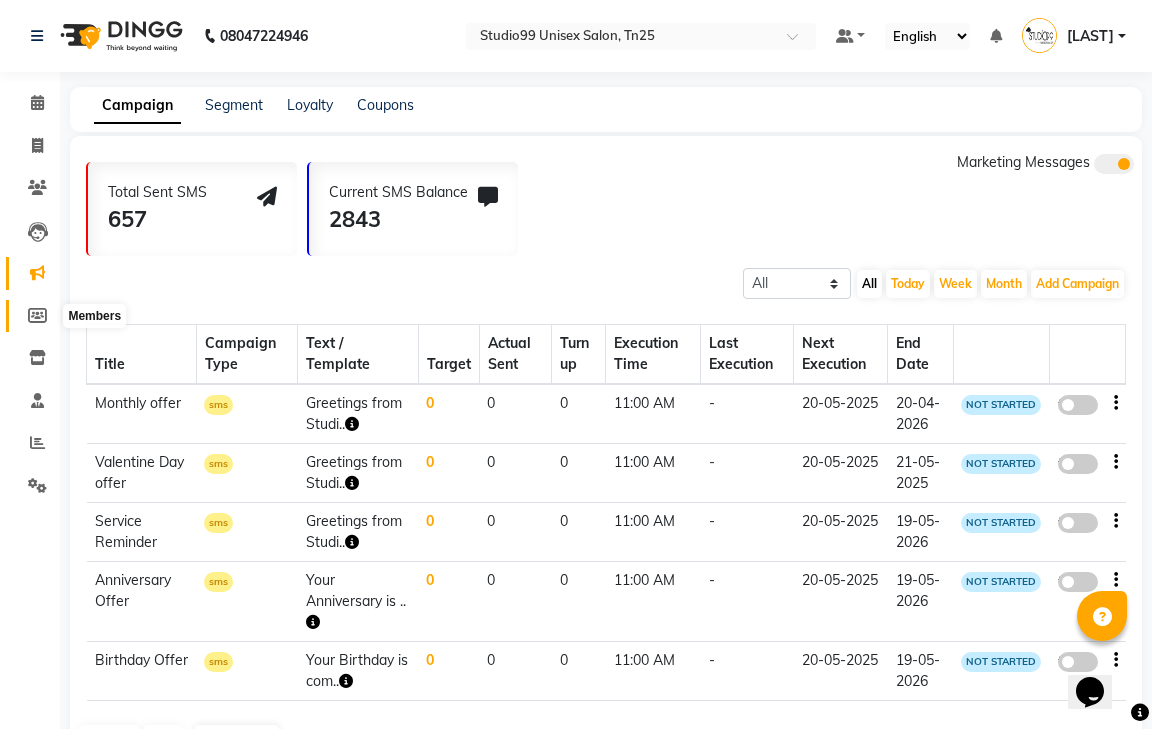select 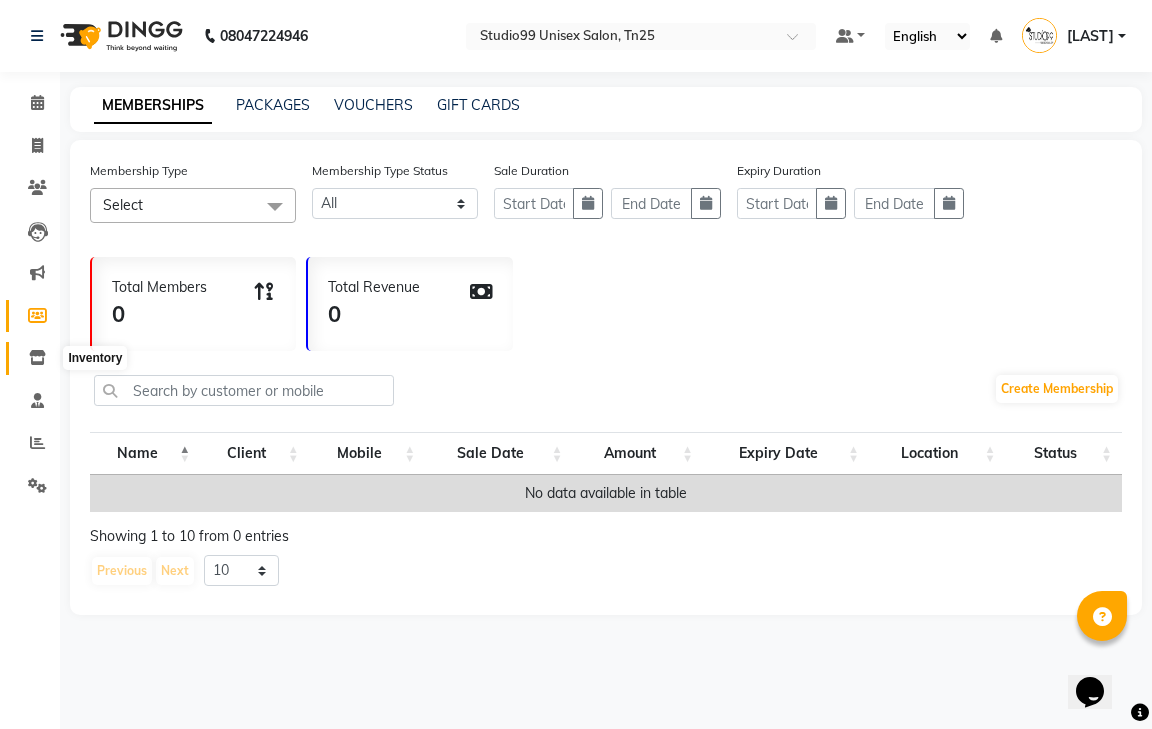 click 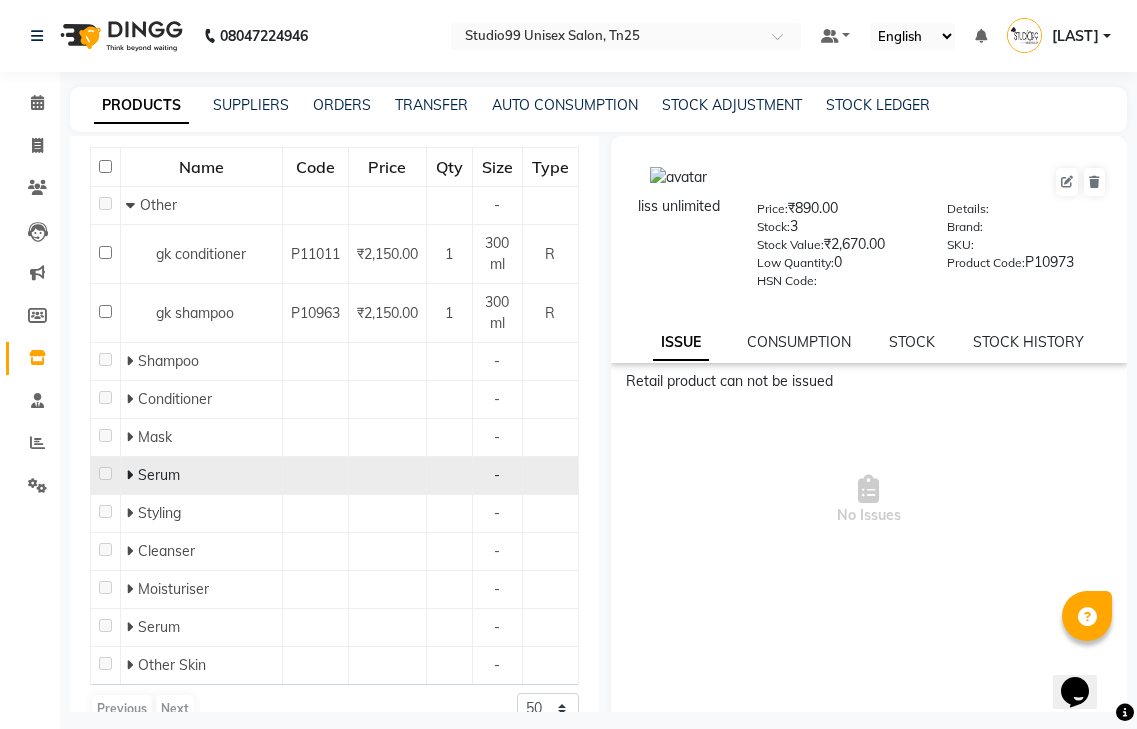 scroll, scrollTop: 233, scrollLeft: 0, axis: vertical 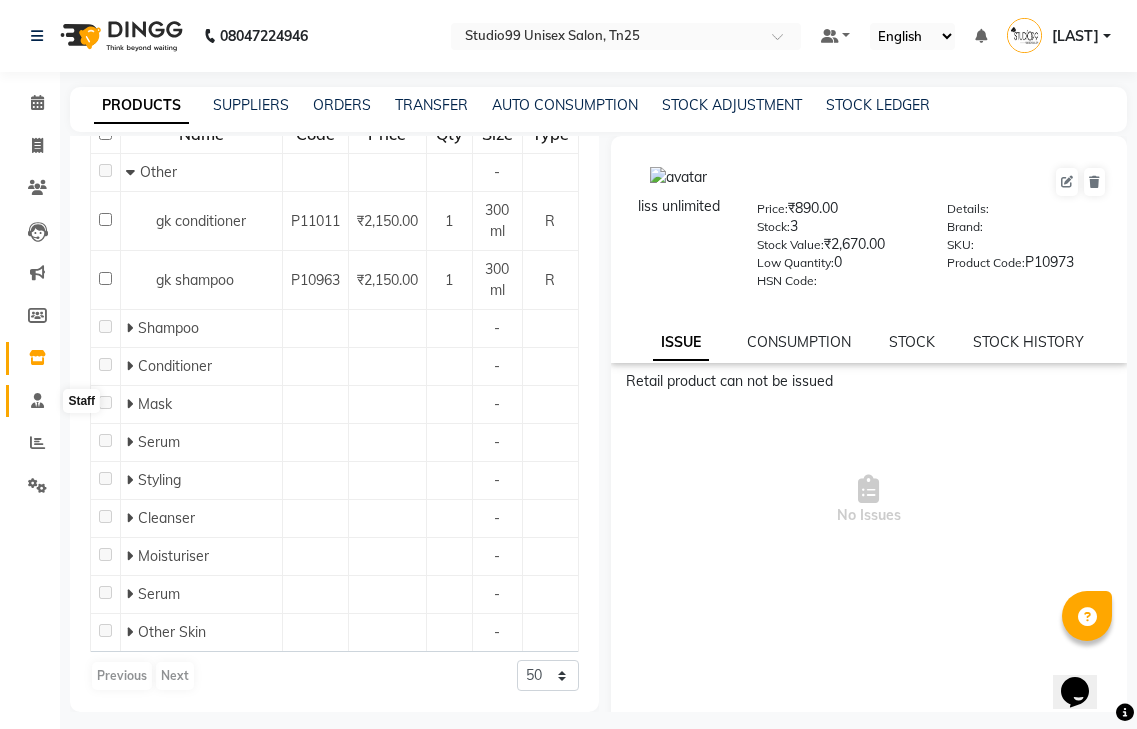 click 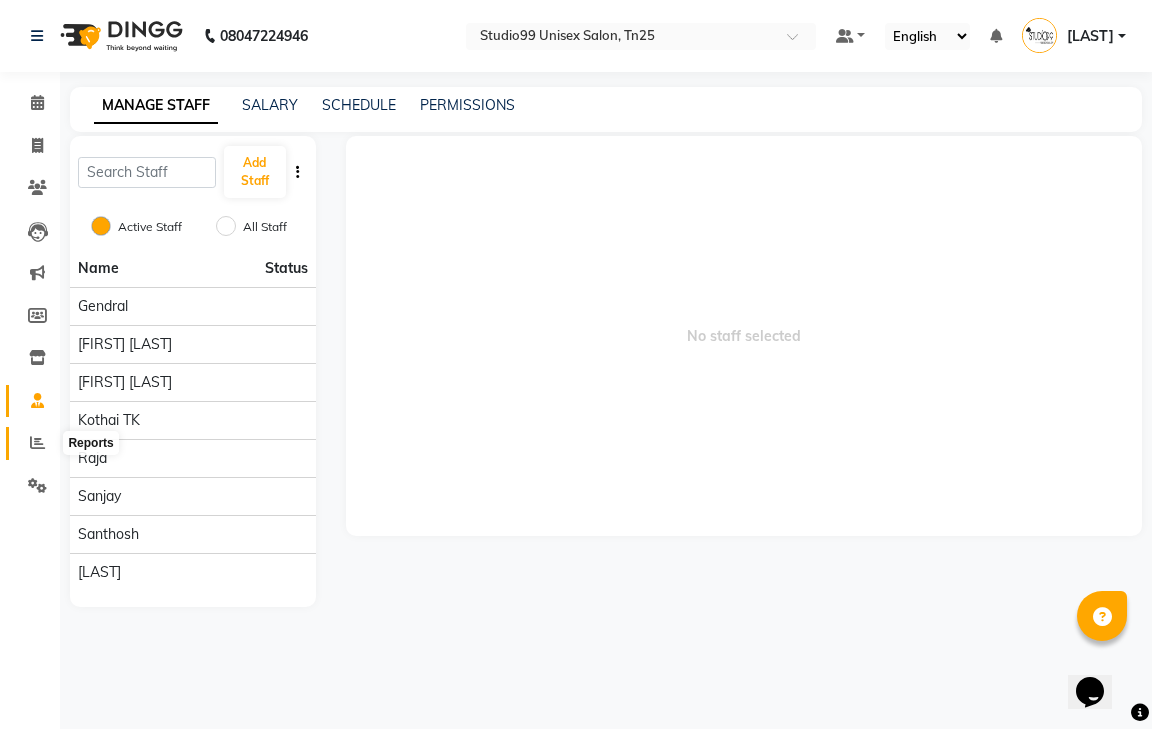 click 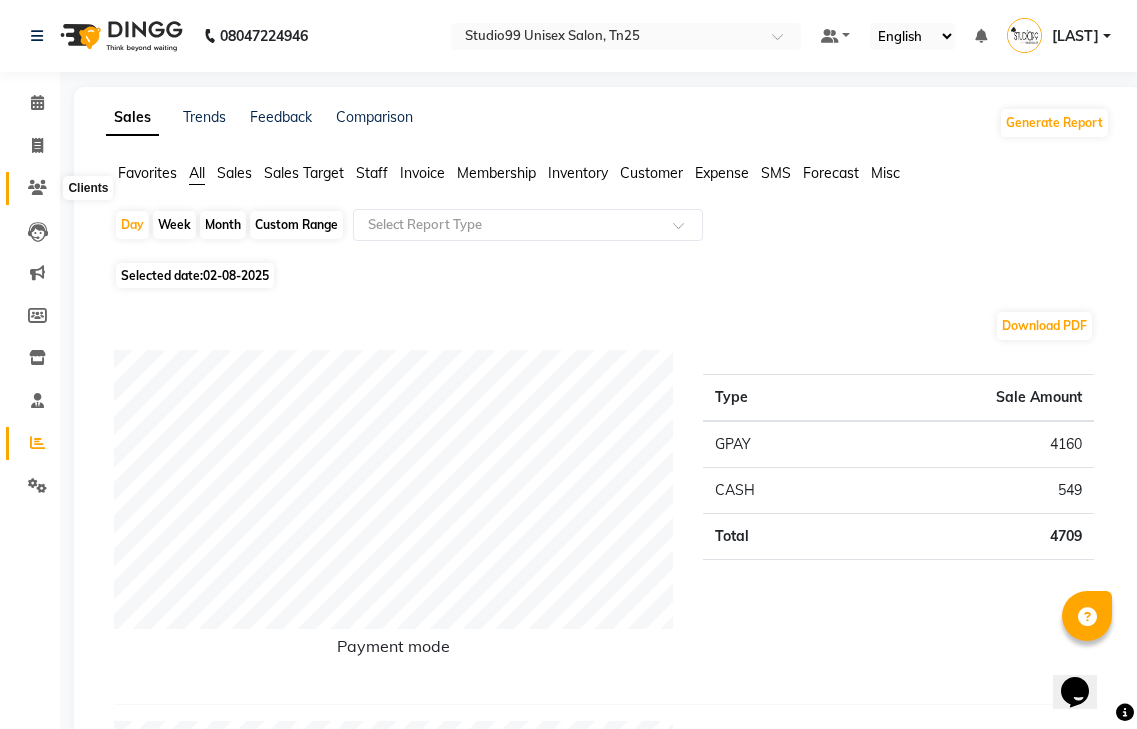 click 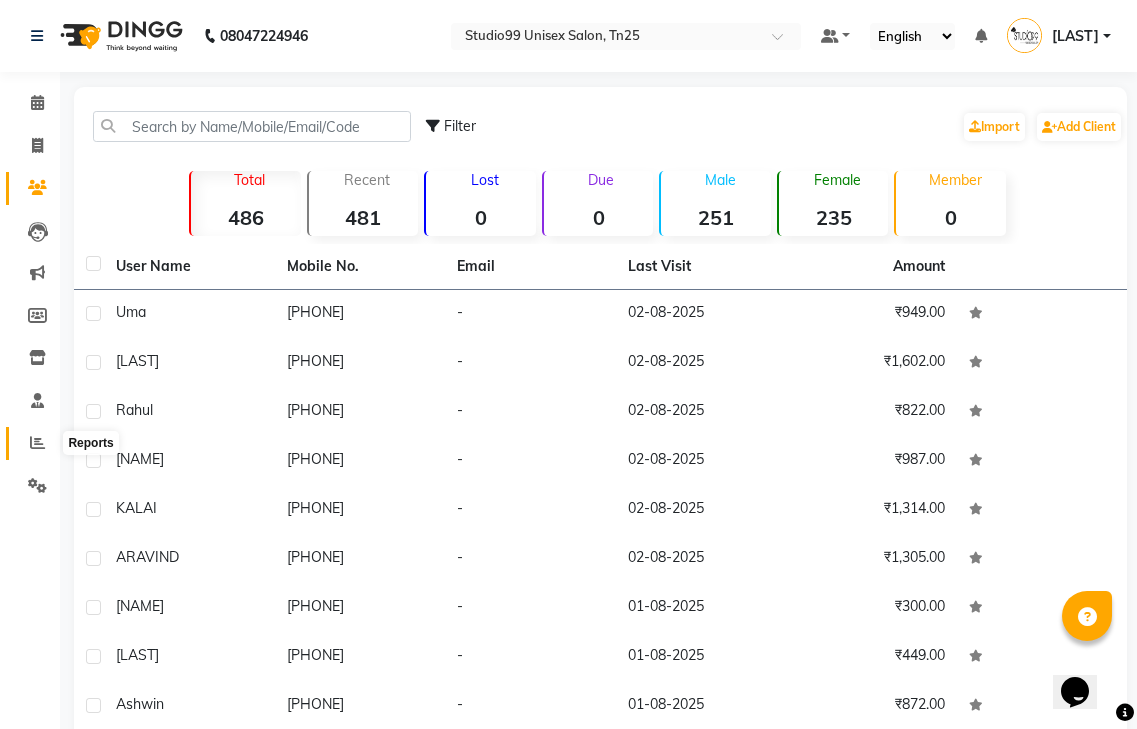 click 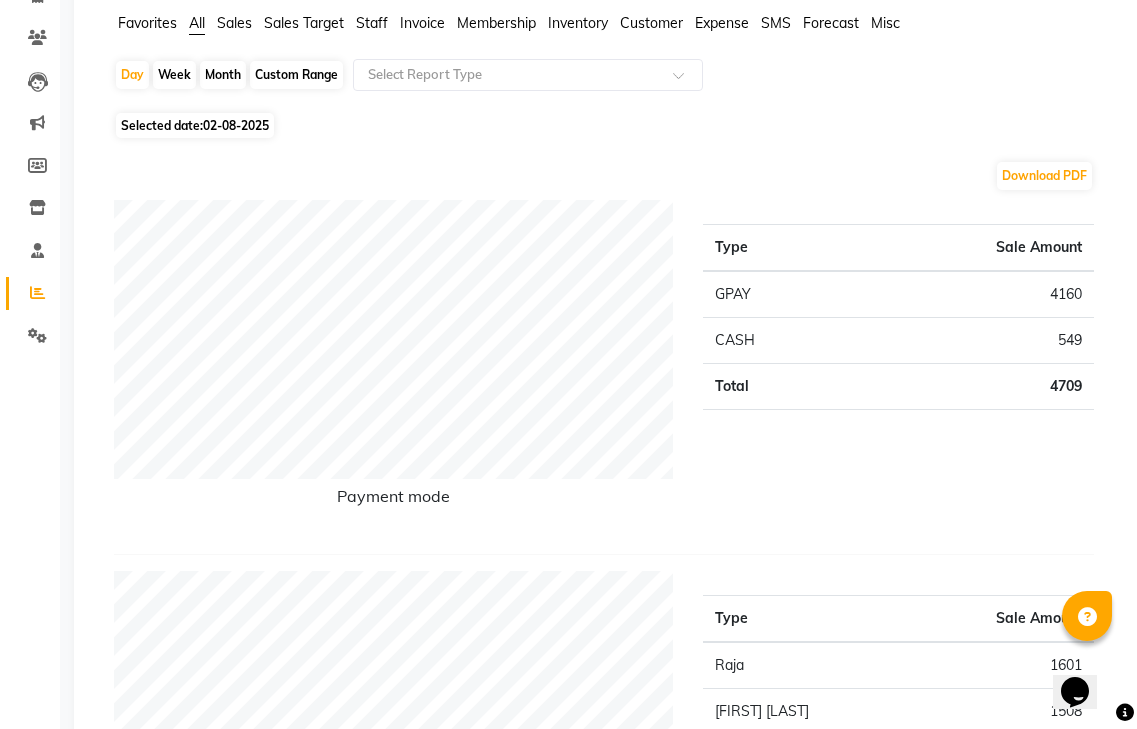 scroll, scrollTop: 0, scrollLeft: 0, axis: both 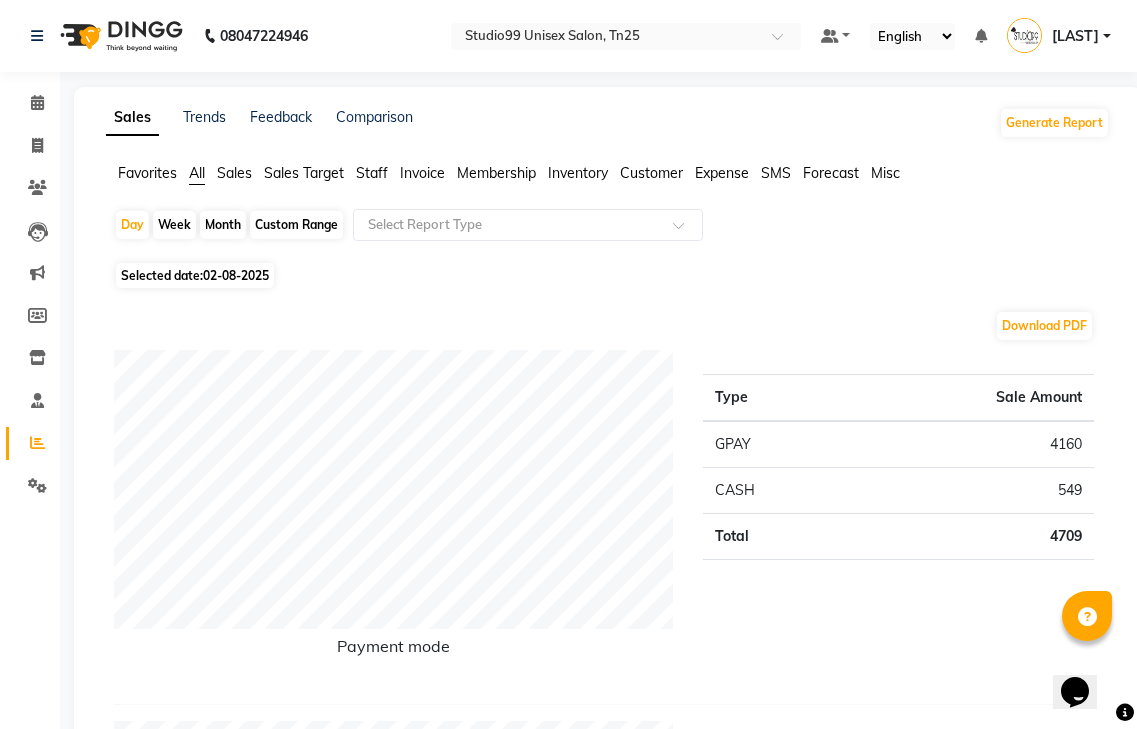 click on "Week" 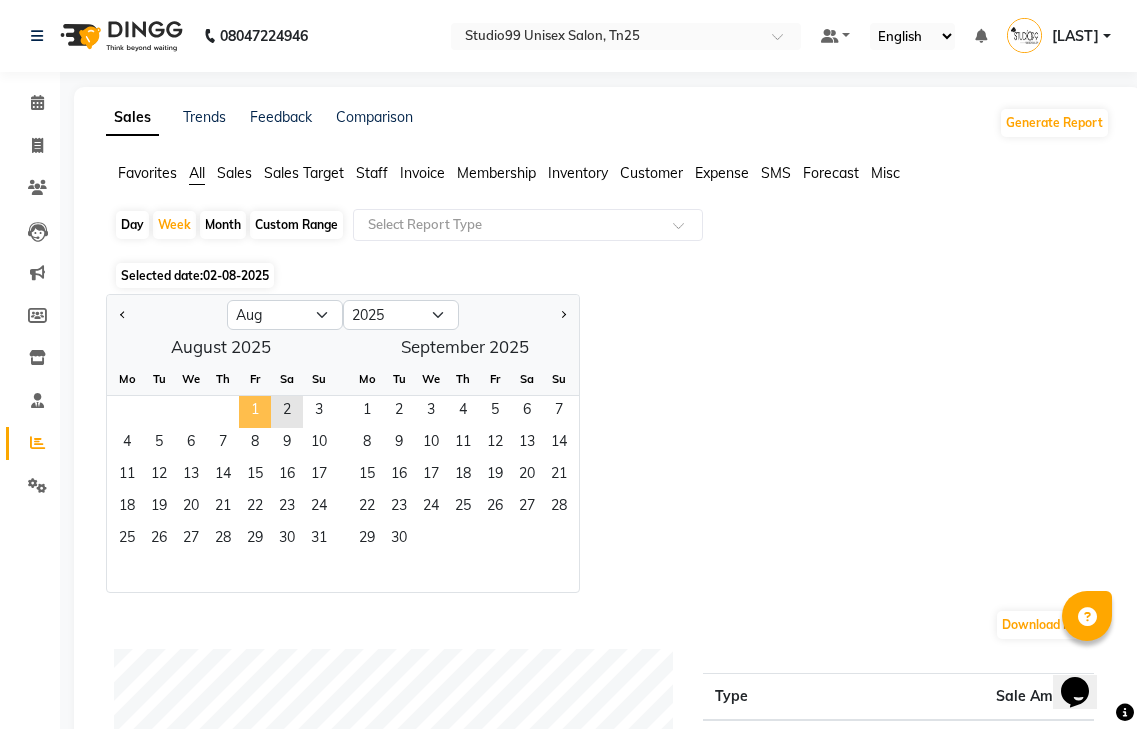 click on "1" 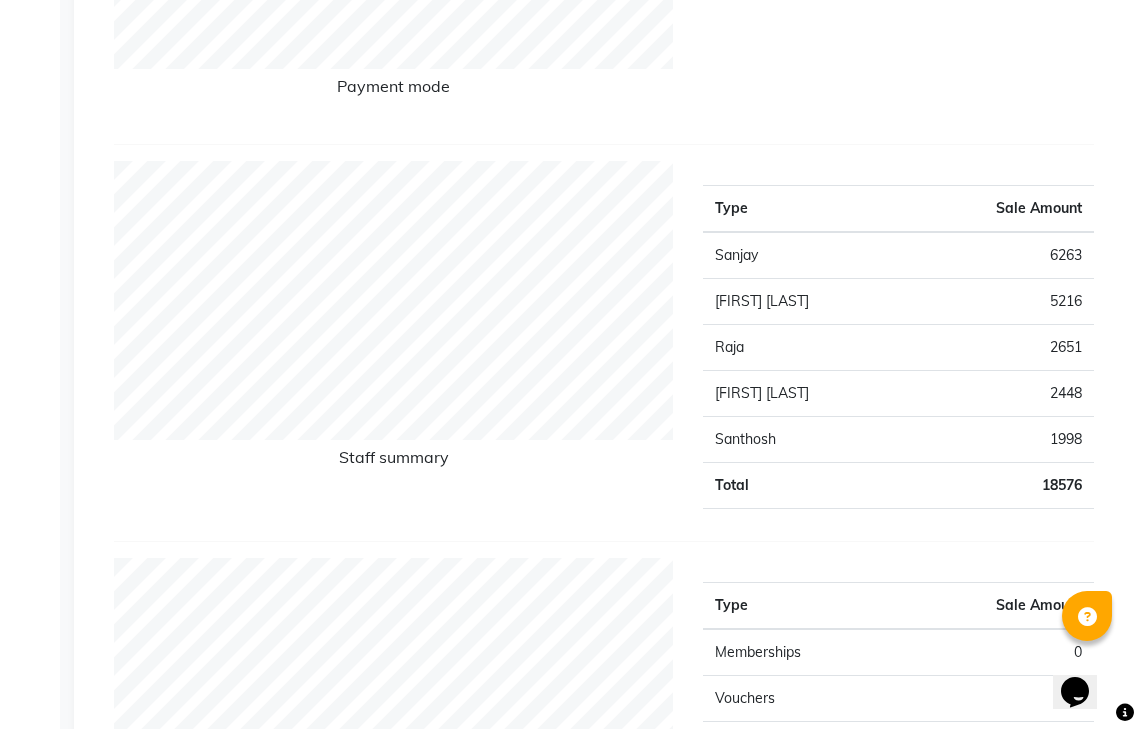 scroll, scrollTop: 600, scrollLeft: 0, axis: vertical 